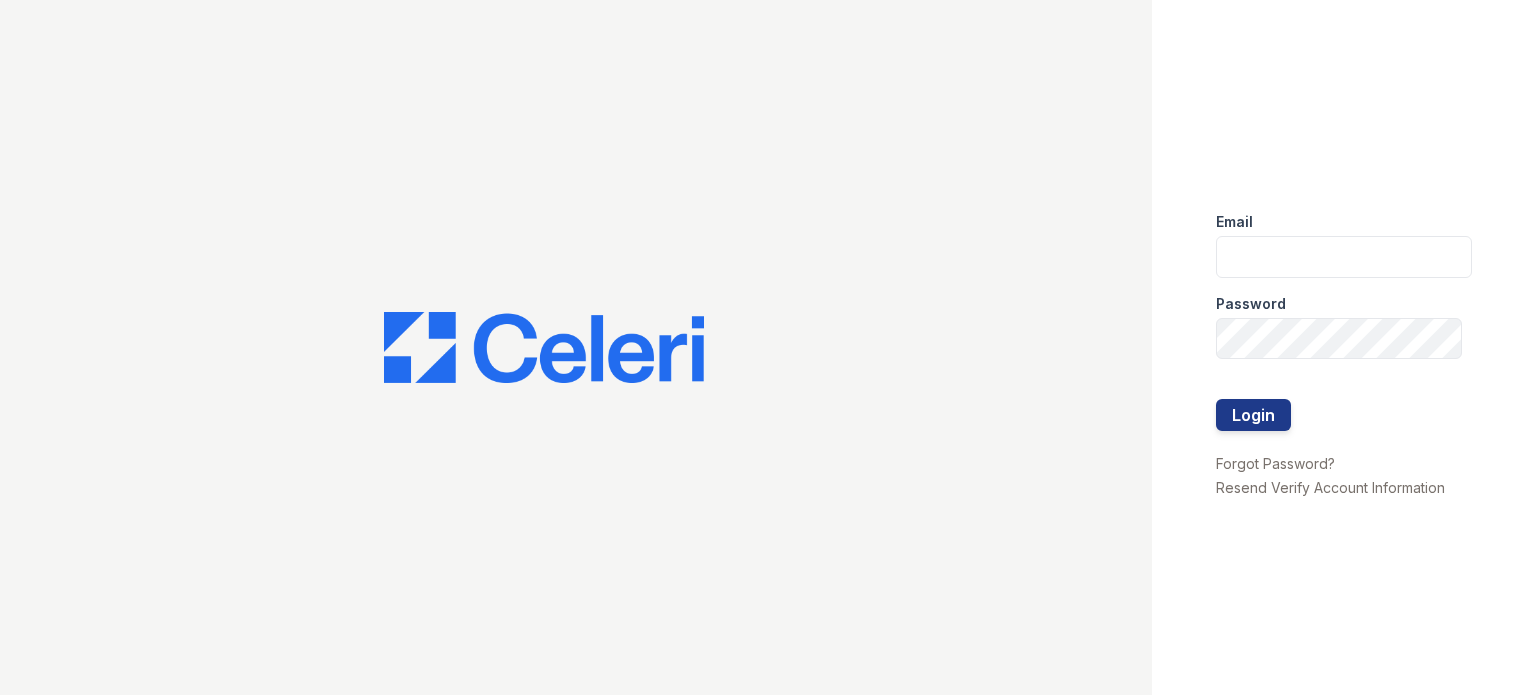 scroll, scrollTop: 0, scrollLeft: 0, axis: both 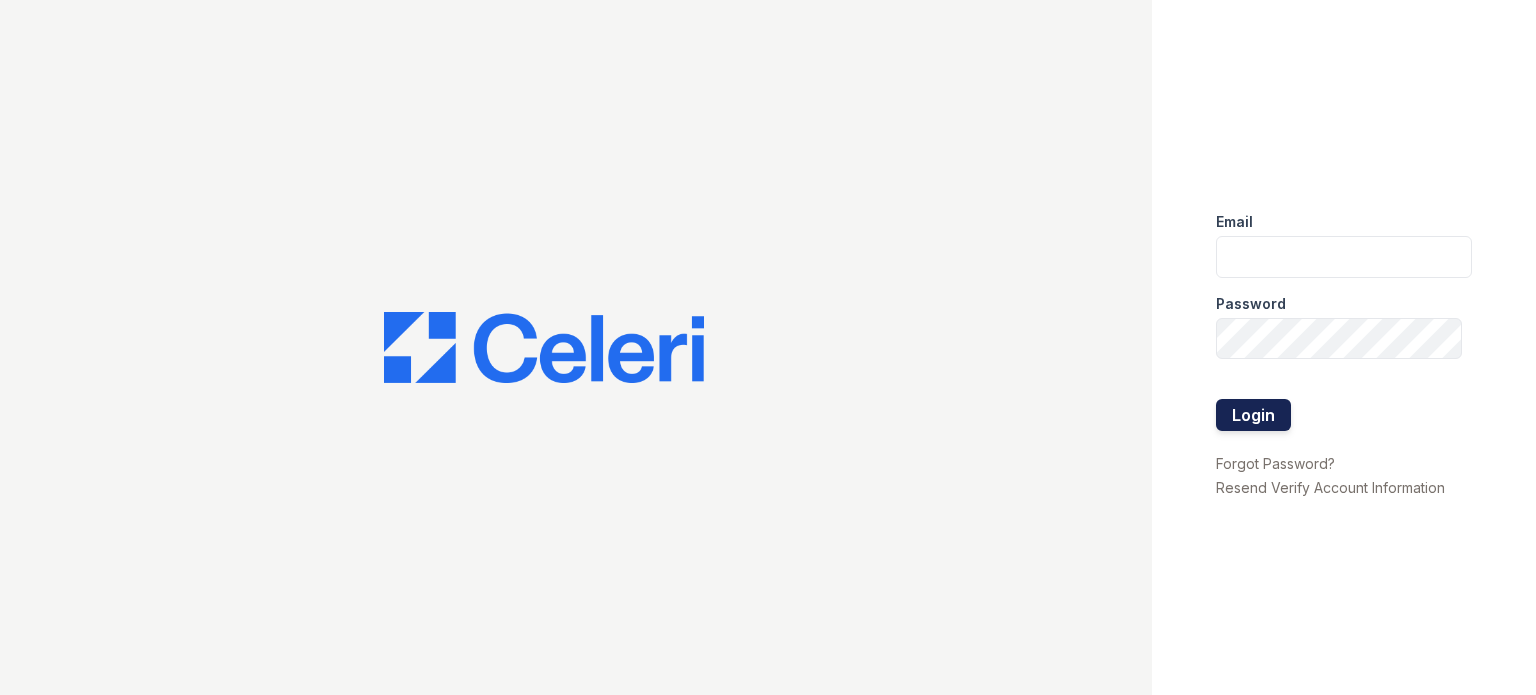 type on "[EMAIL]" 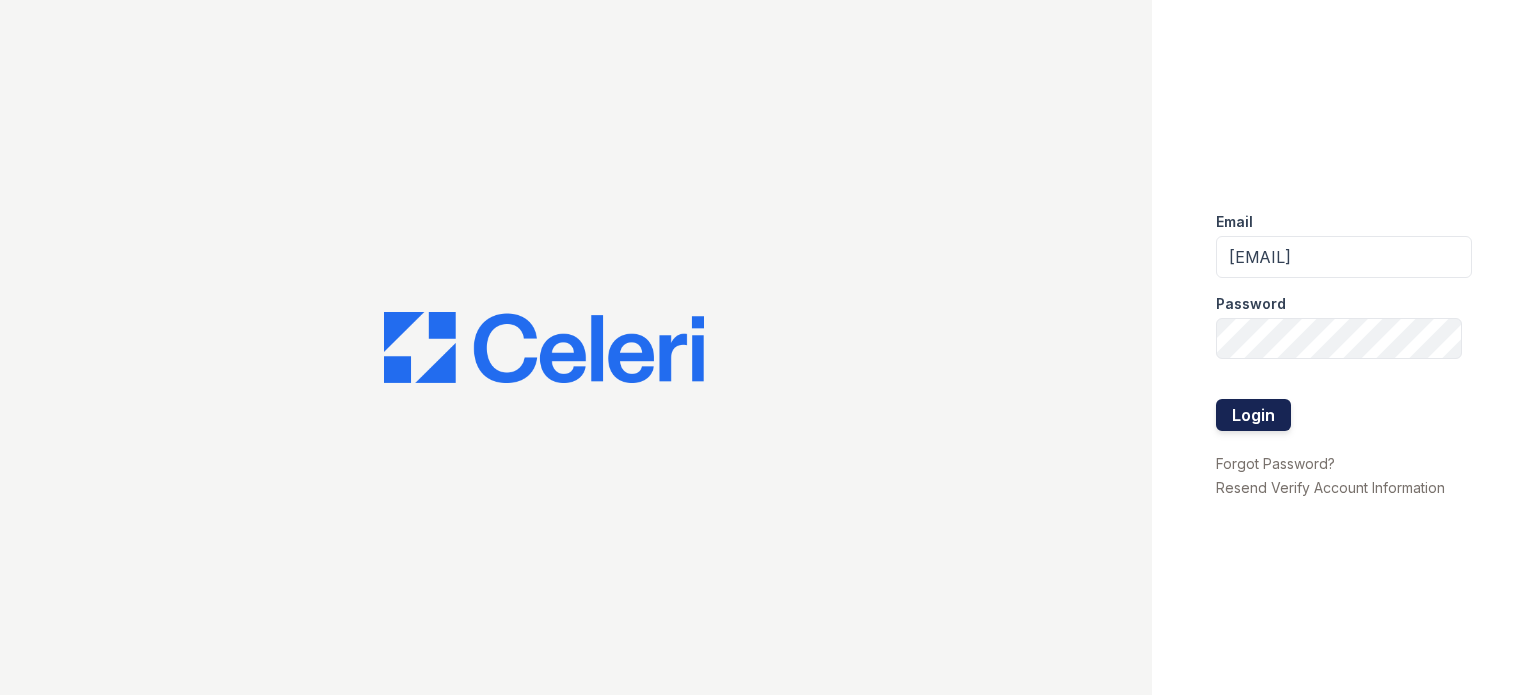 click on "Login" at bounding box center [1253, 415] 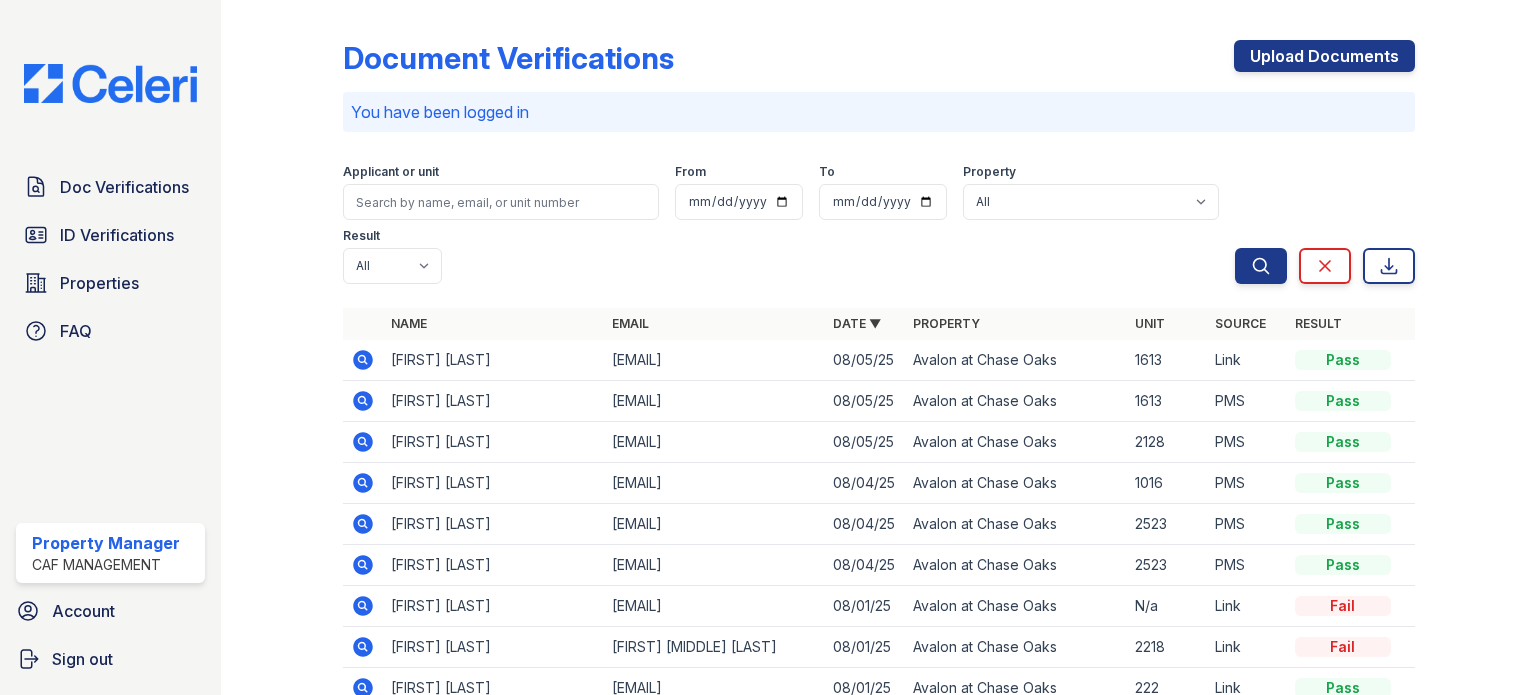 scroll, scrollTop: 0, scrollLeft: 0, axis: both 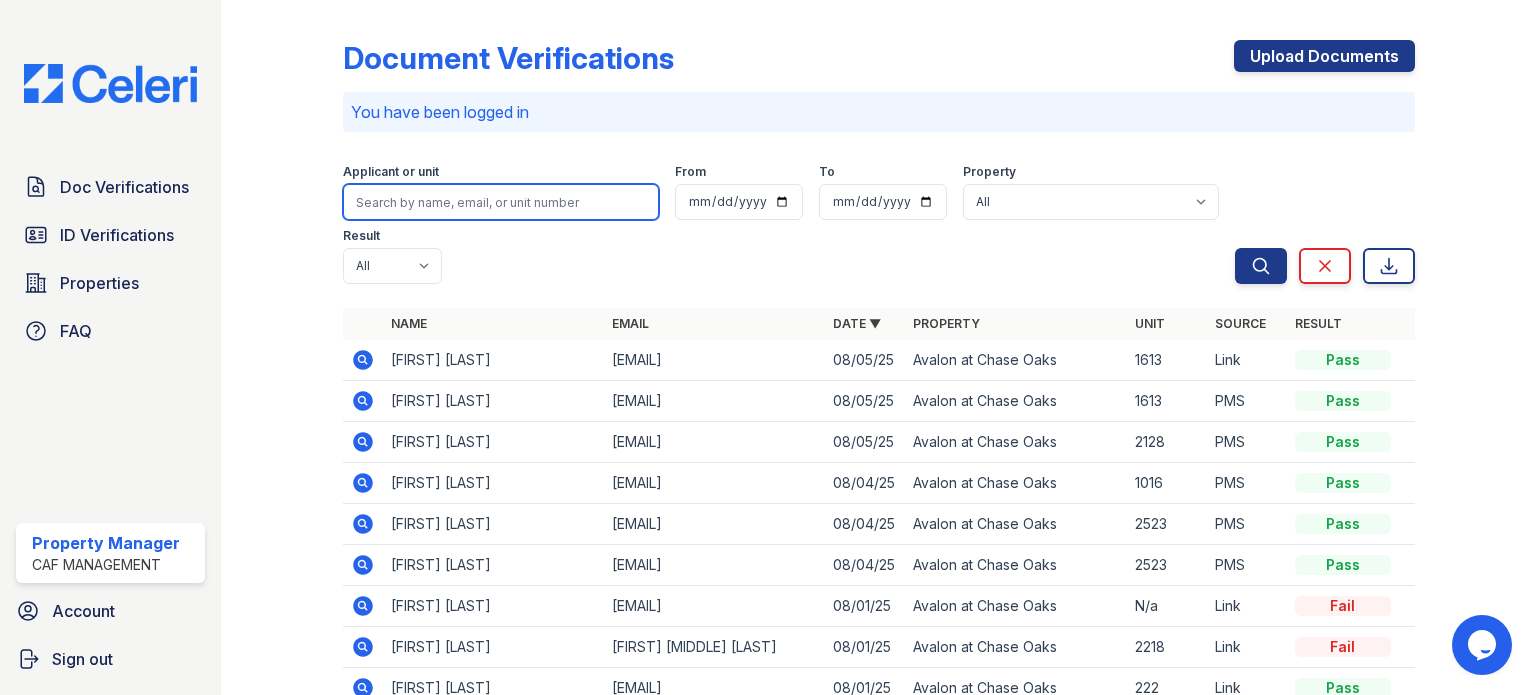 click at bounding box center (501, 202) 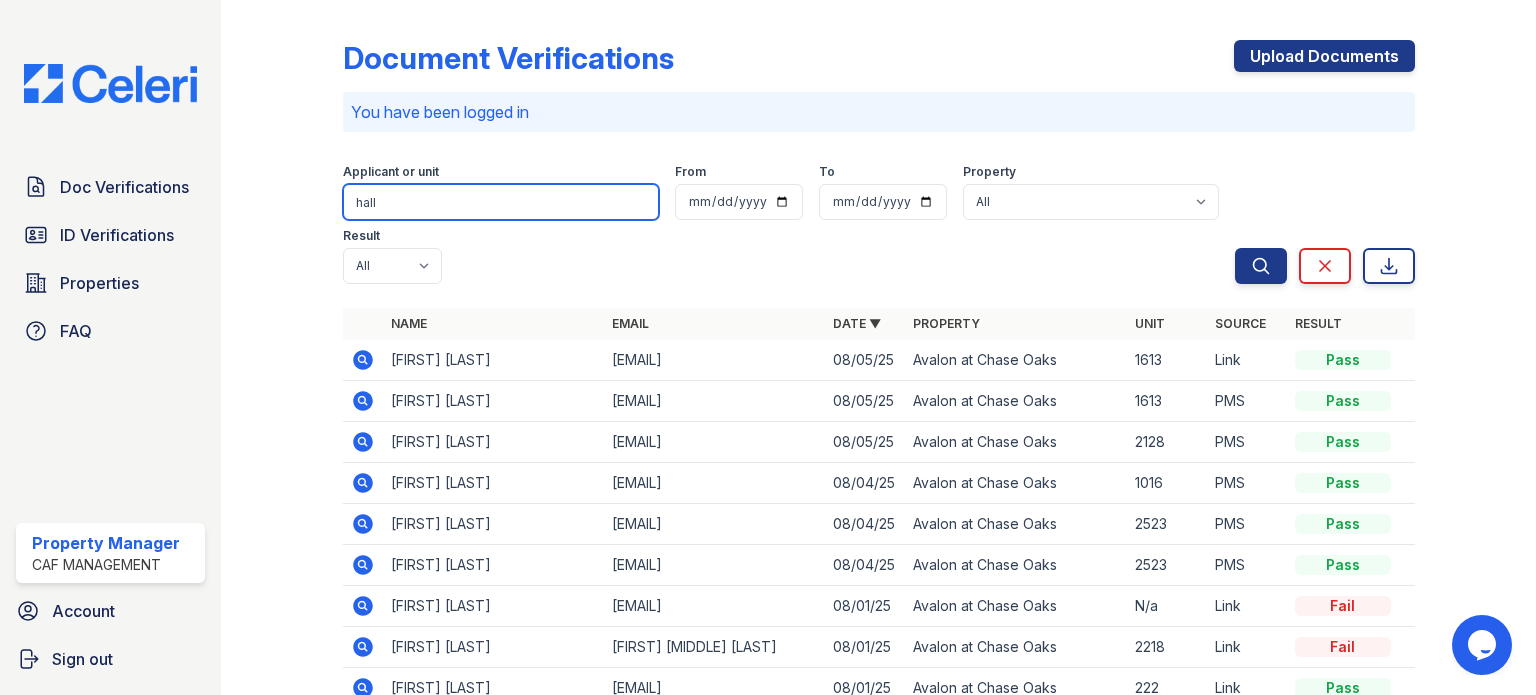 type on "hall" 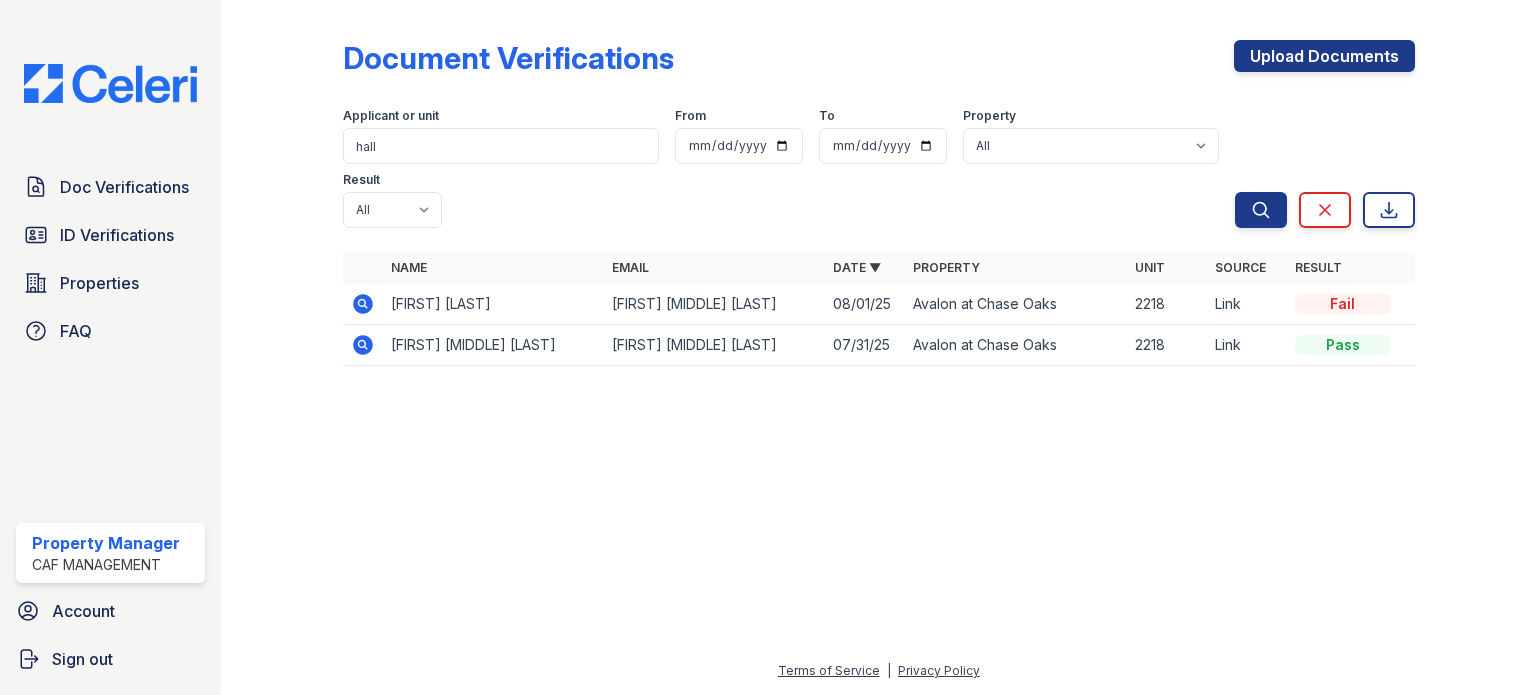 click 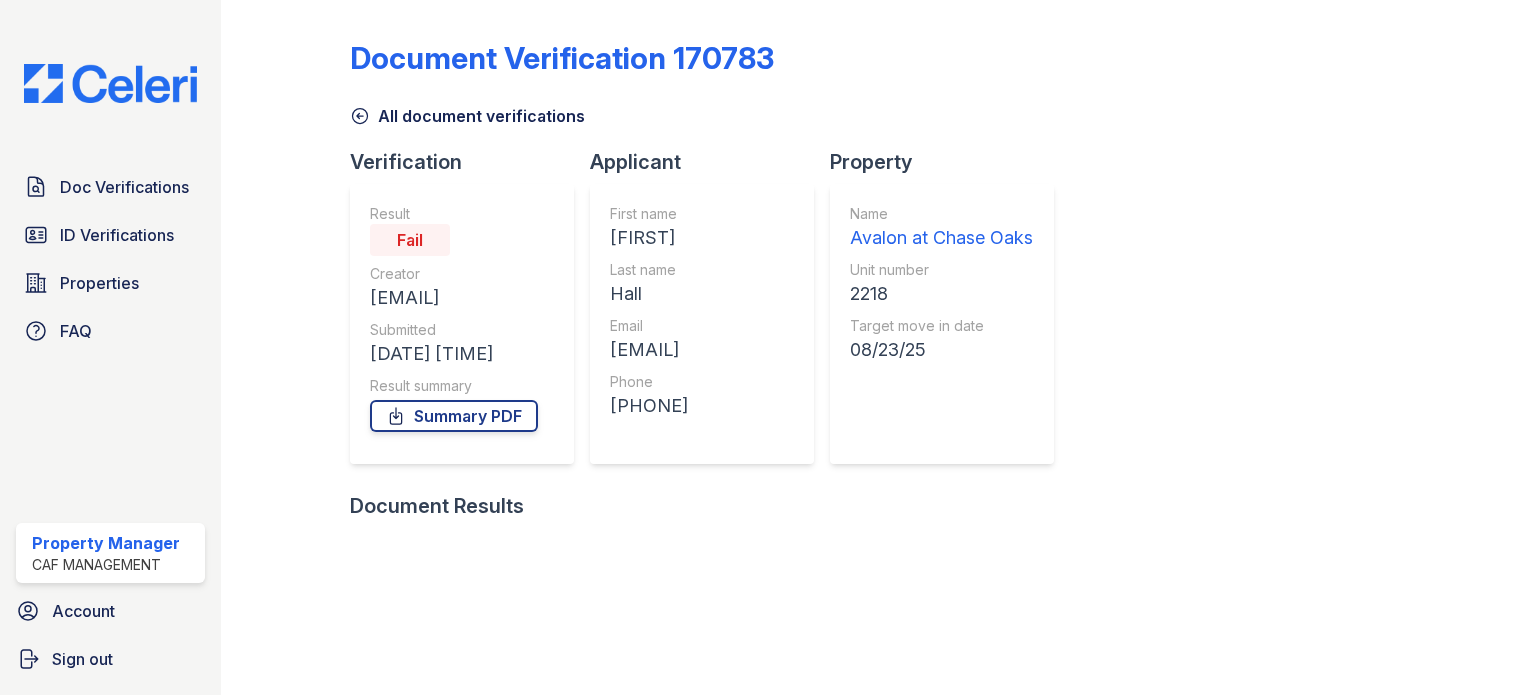 scroll, scrollTop: 0, scrollLeft: 0, axis: both 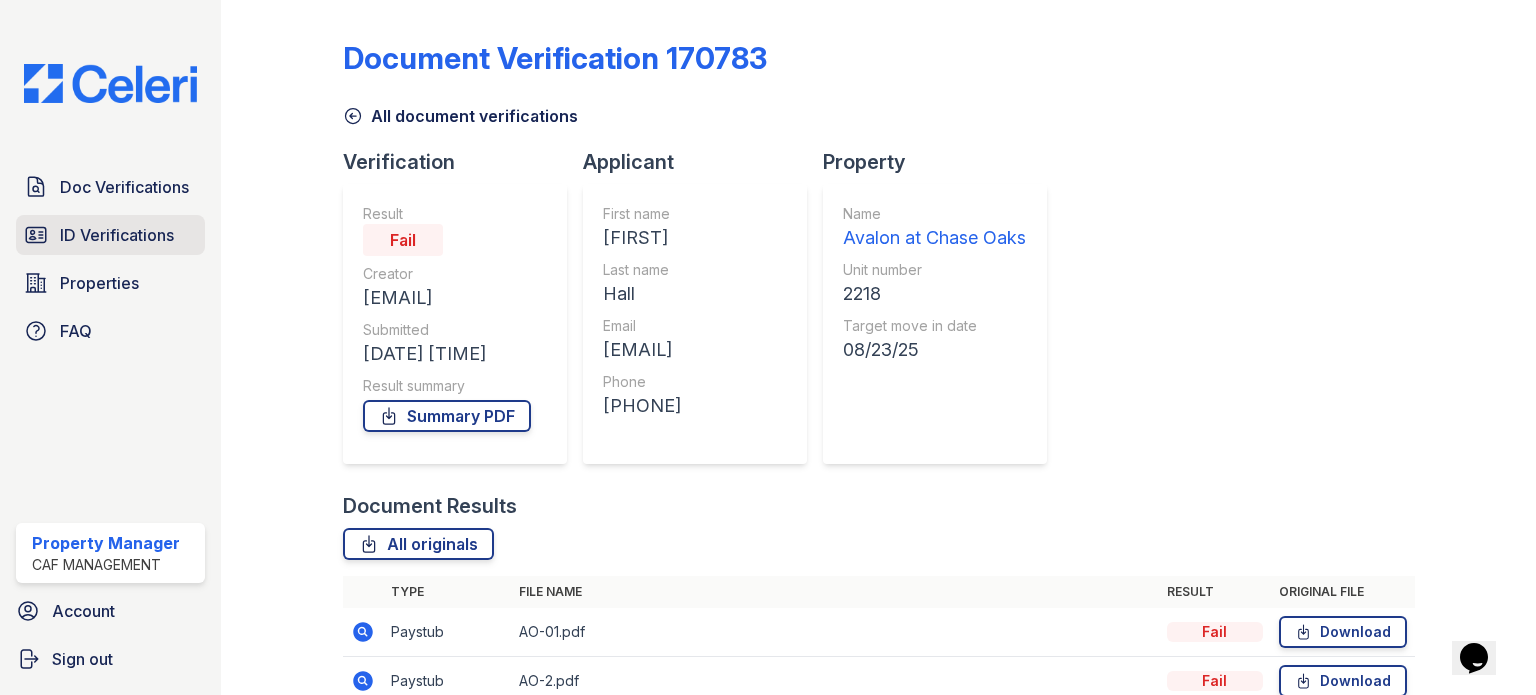 click on "ID Verifications" at bounding box center [117, 235] 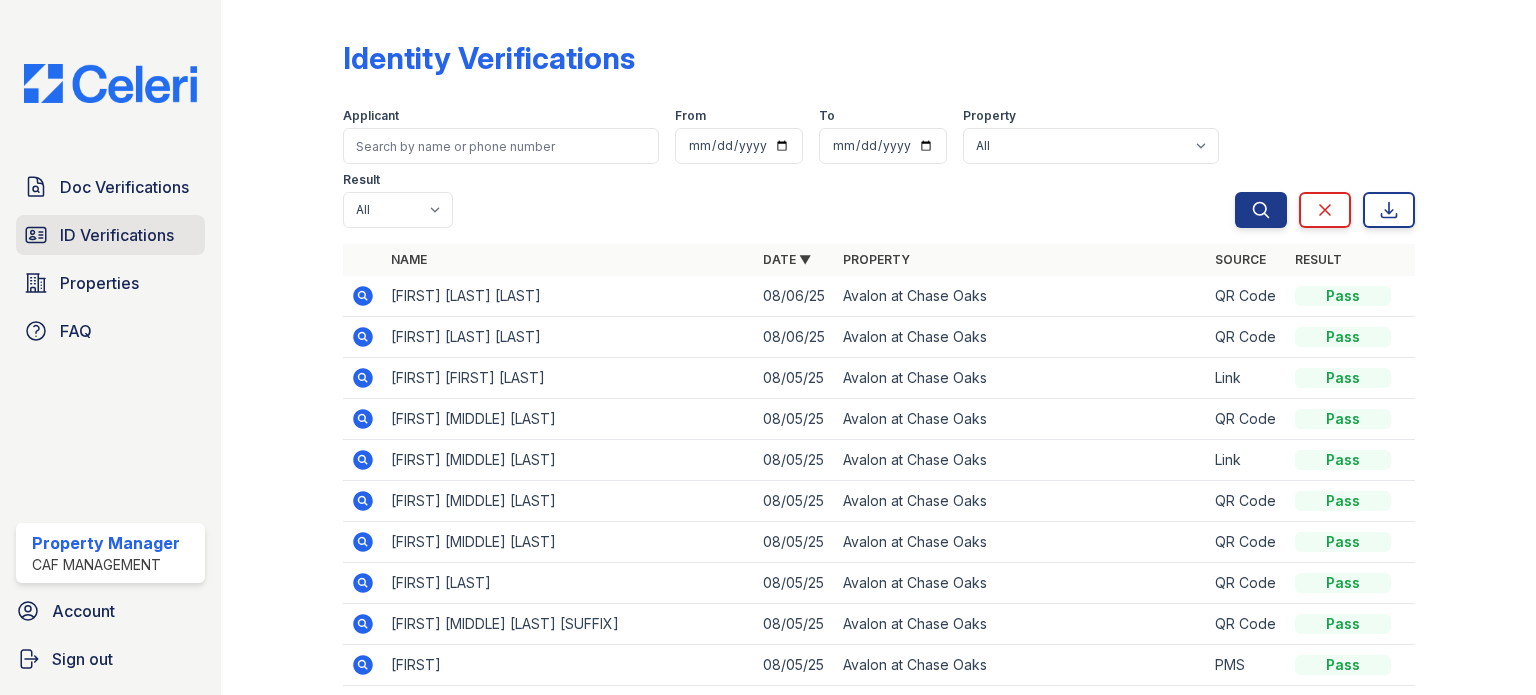 click on "ID Verifications" at bounding box center (117, 235) 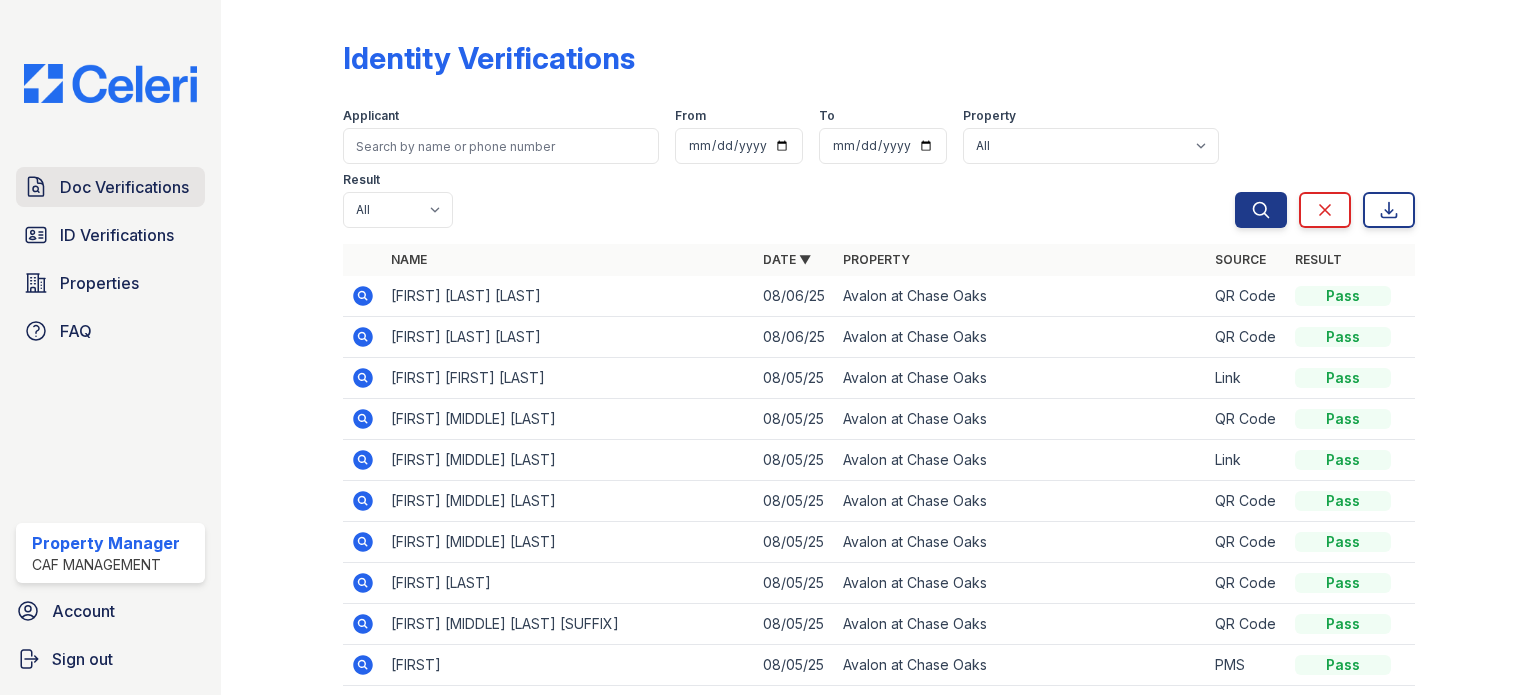 click on "Doc Verifications" at bounding box center [124, 187] 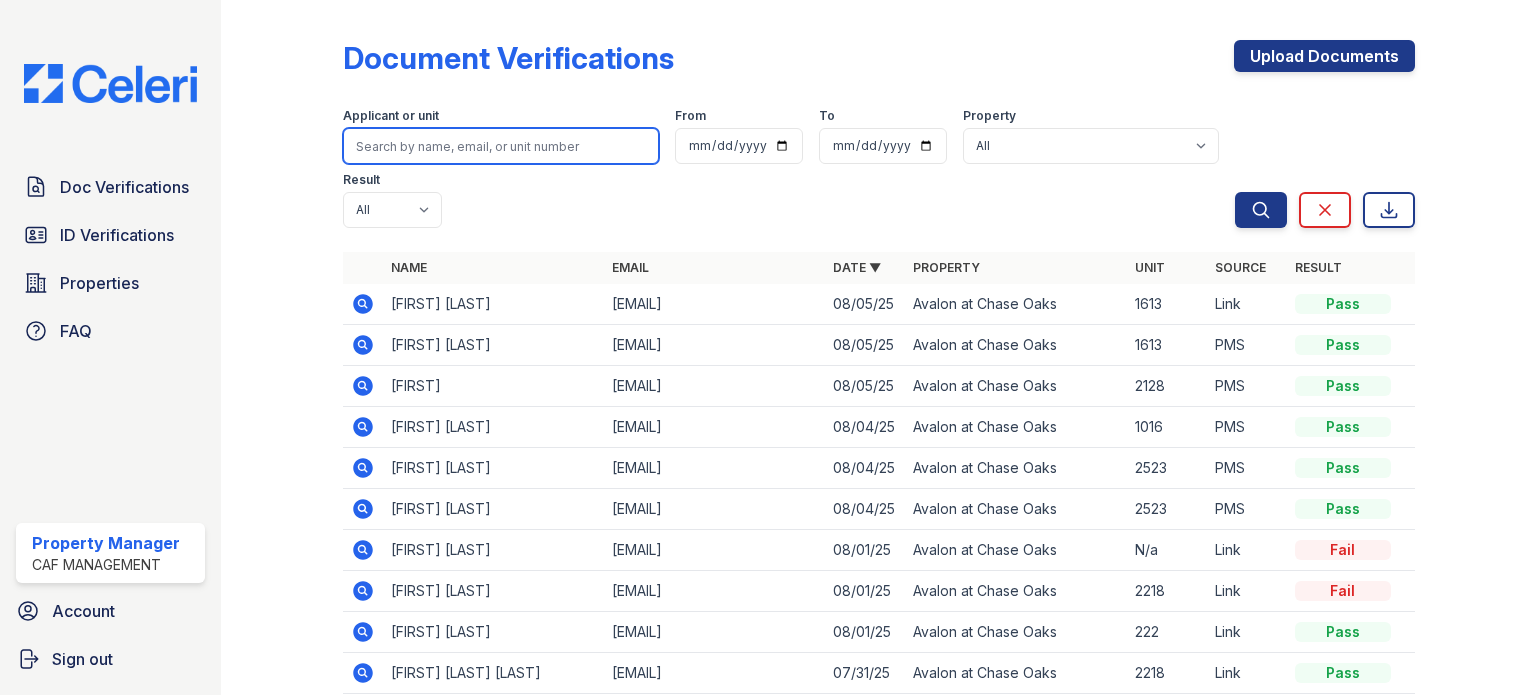 click at bounding box center [501, 146] 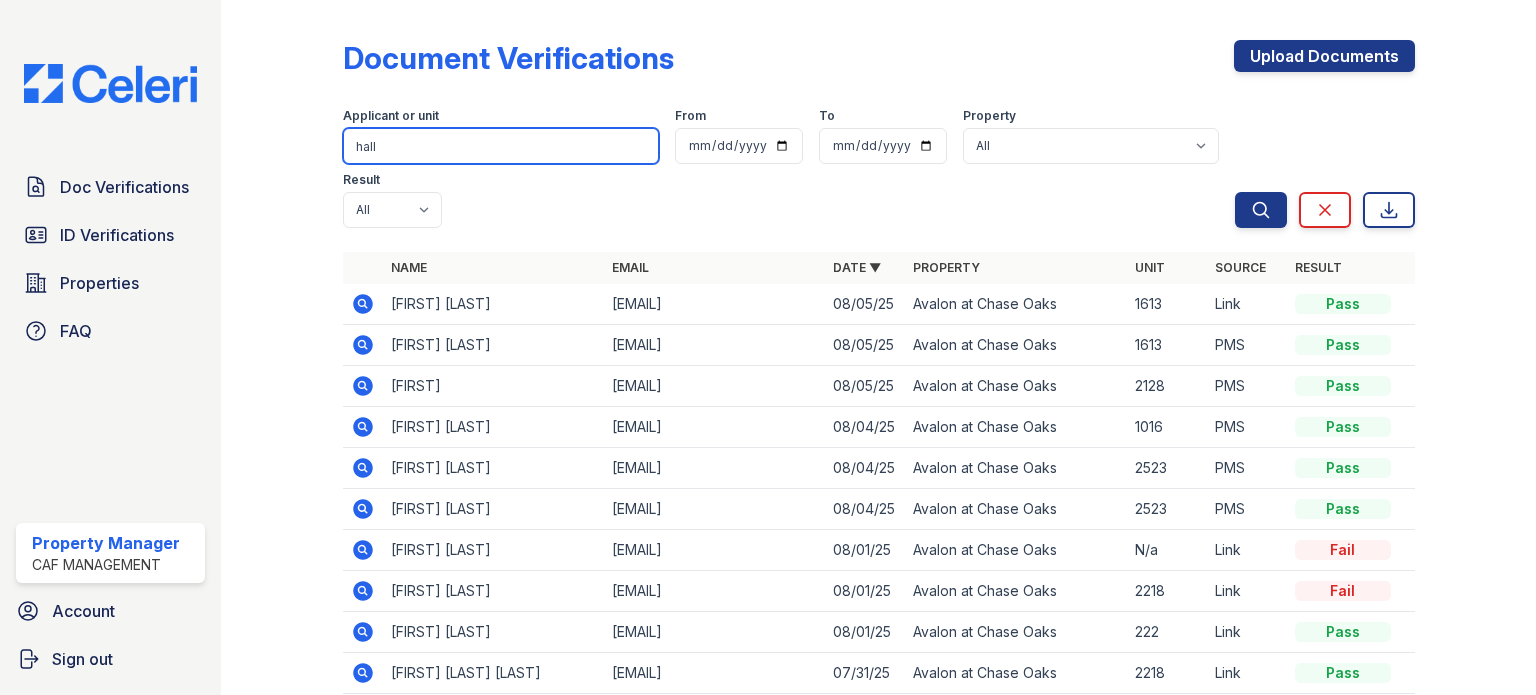 type on "hall" 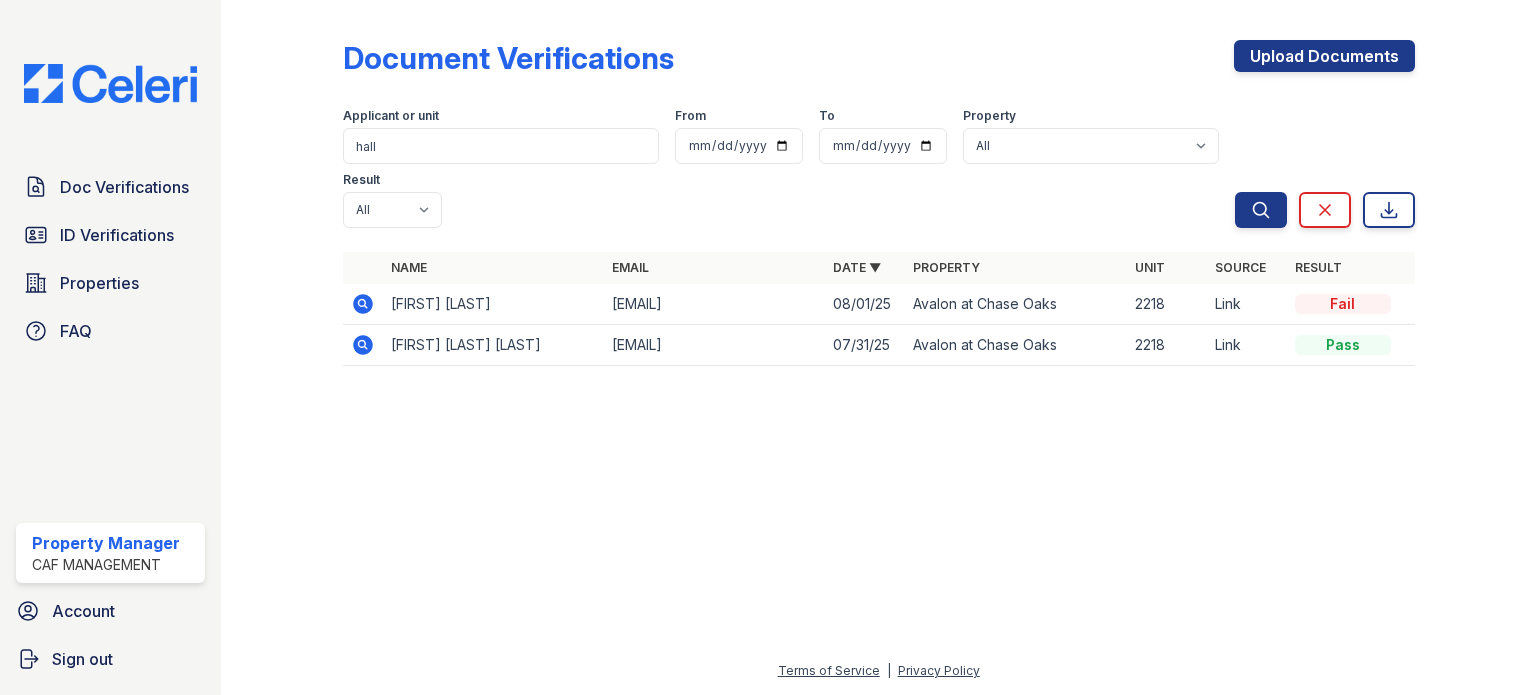 click 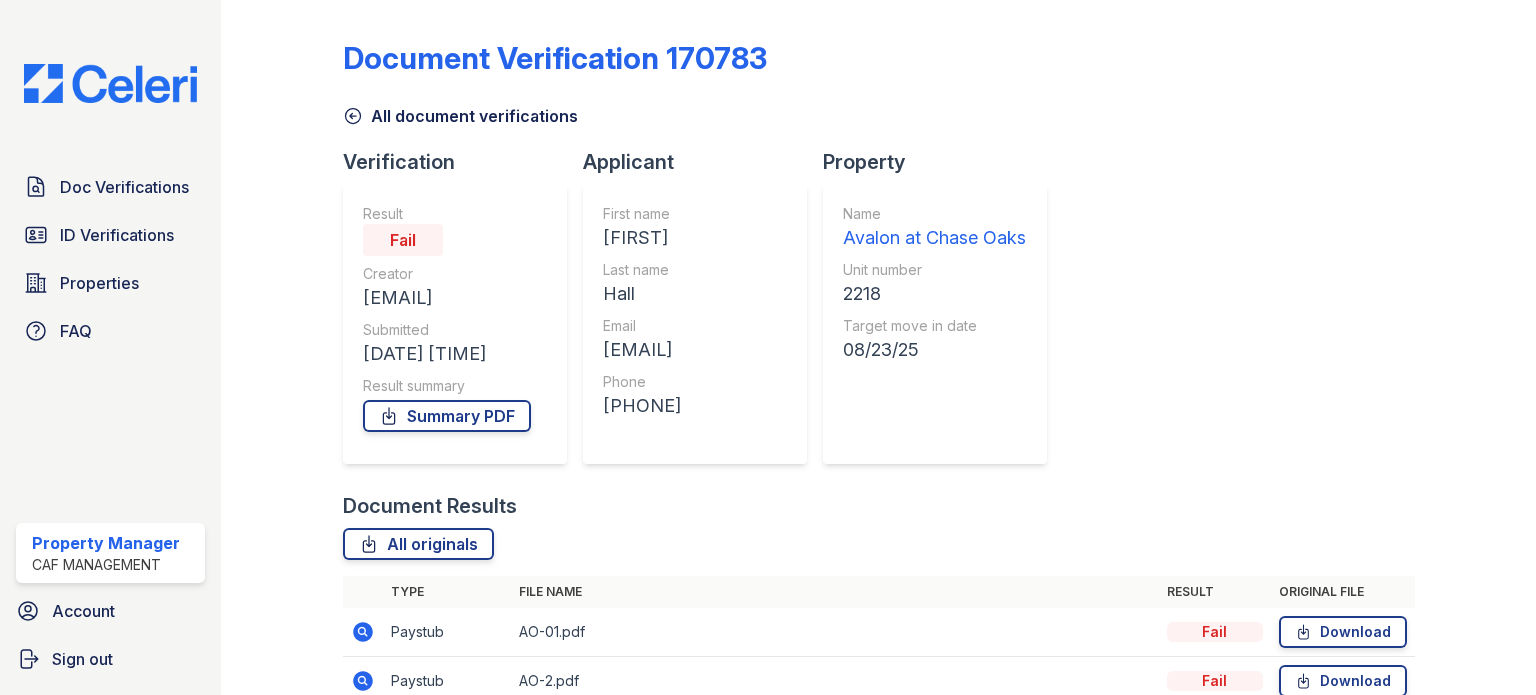 scroll, scrollTop: 0, scrollLeft: 0, axis: both 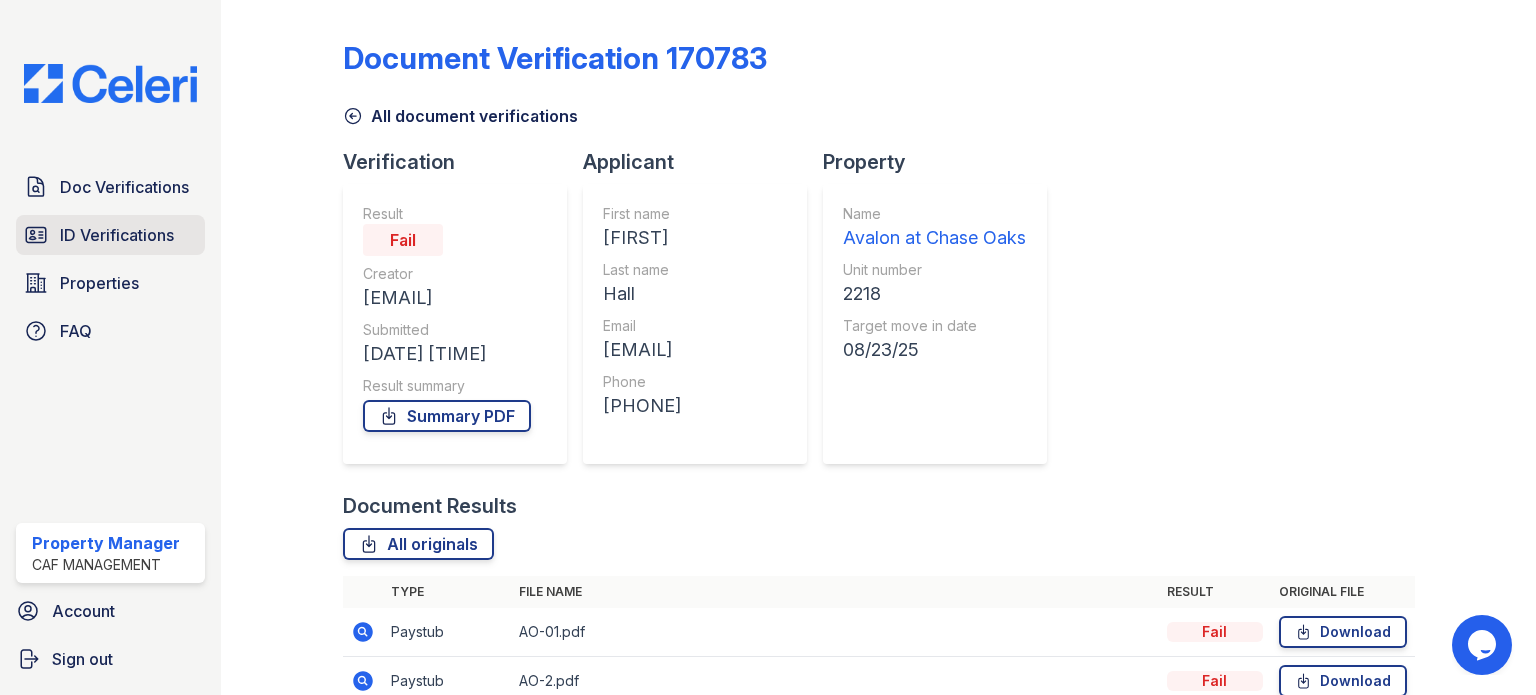 click on "ID Verifications" at bounding box center (110, 235) 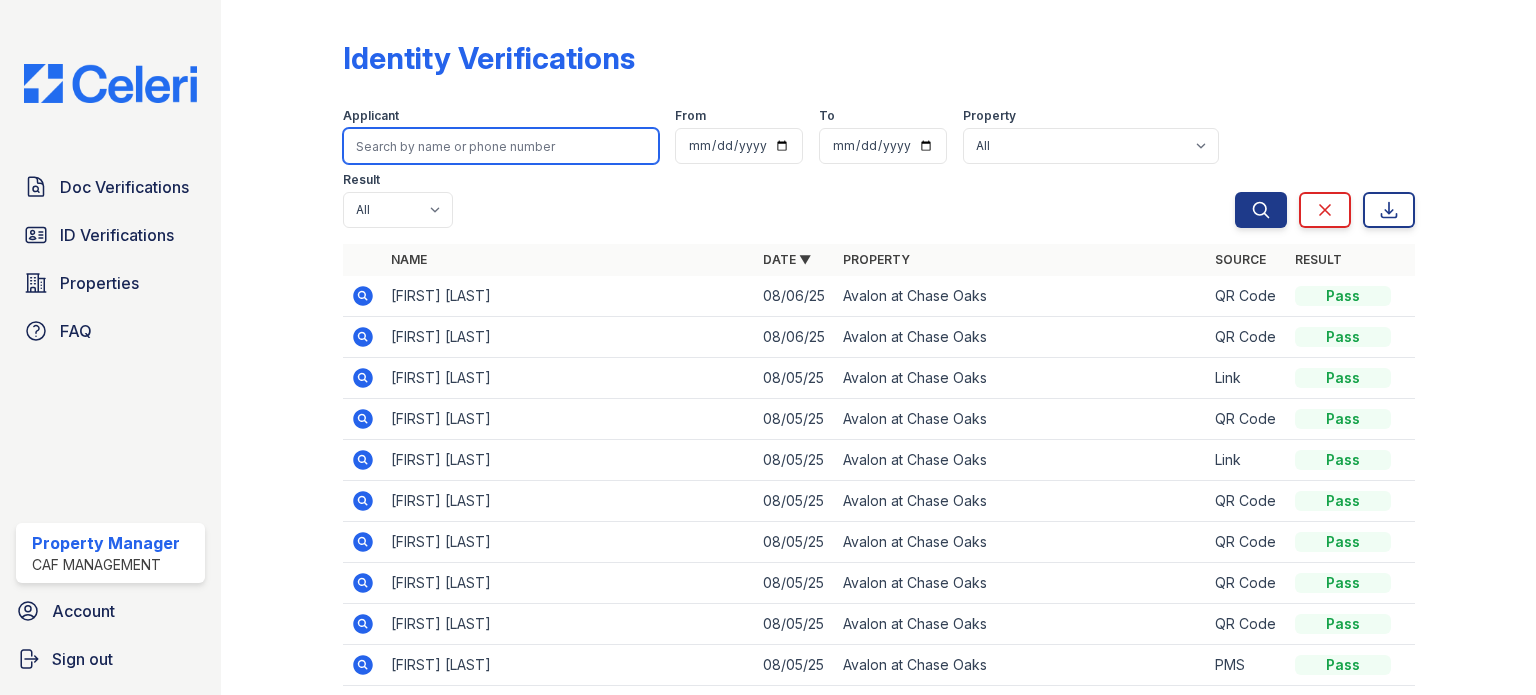 click at bounding box center (501, 146) 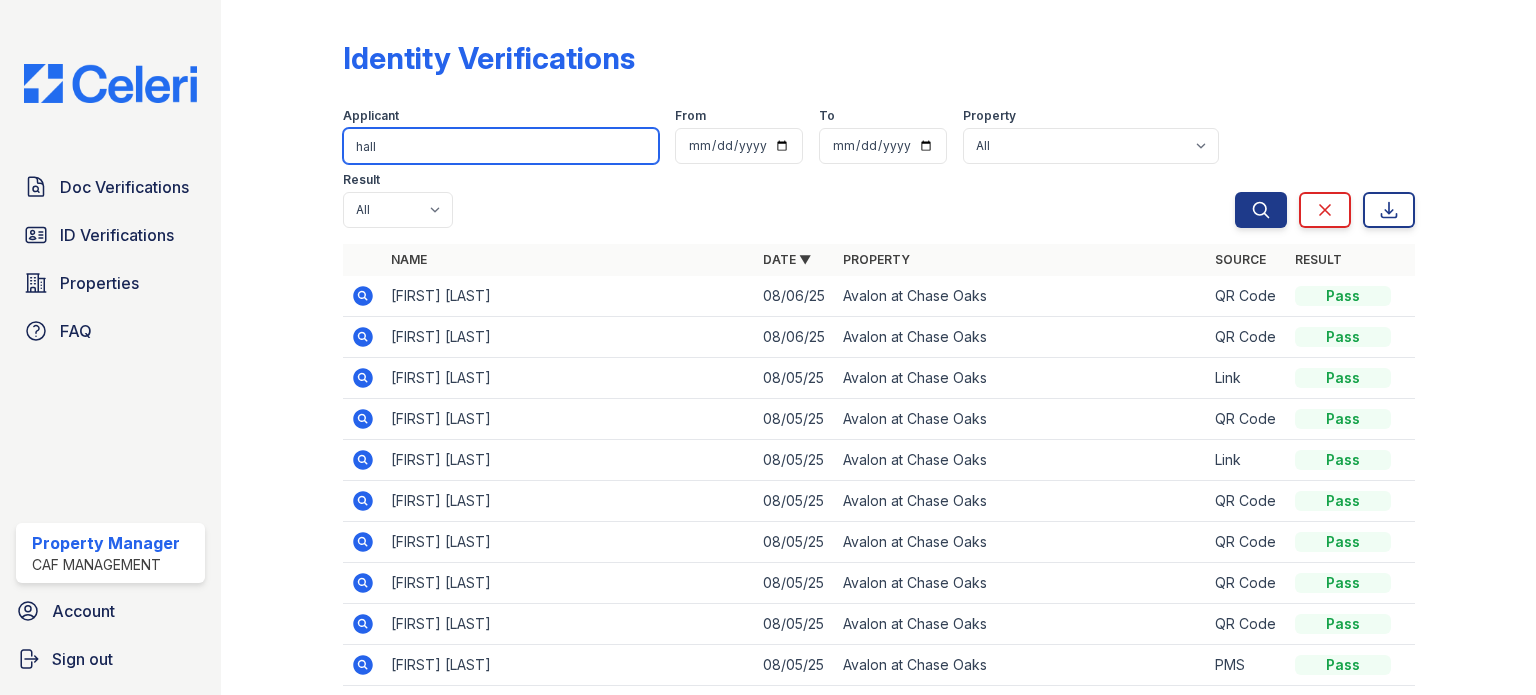 type on "hall" 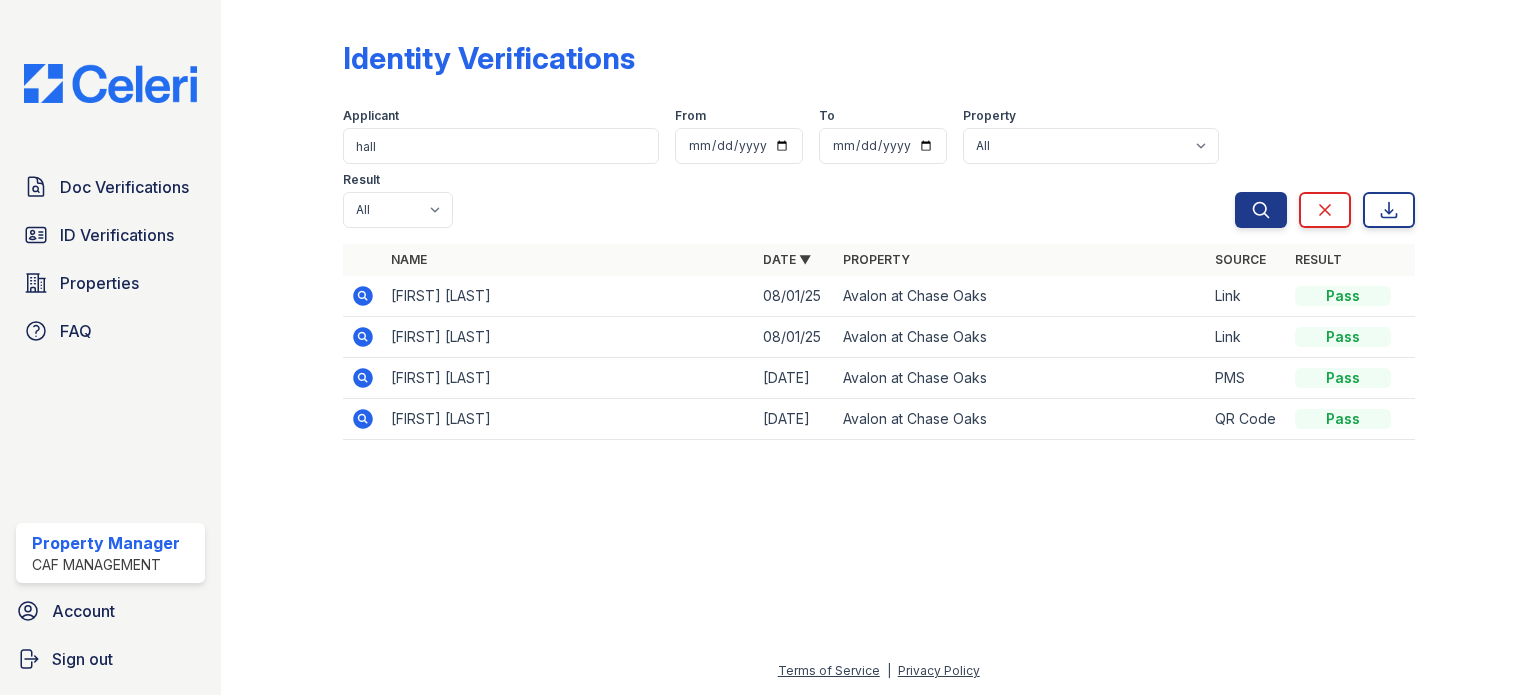 click on "[FIRST] [LAST] [LAST]" at bounding box center [569, 296] 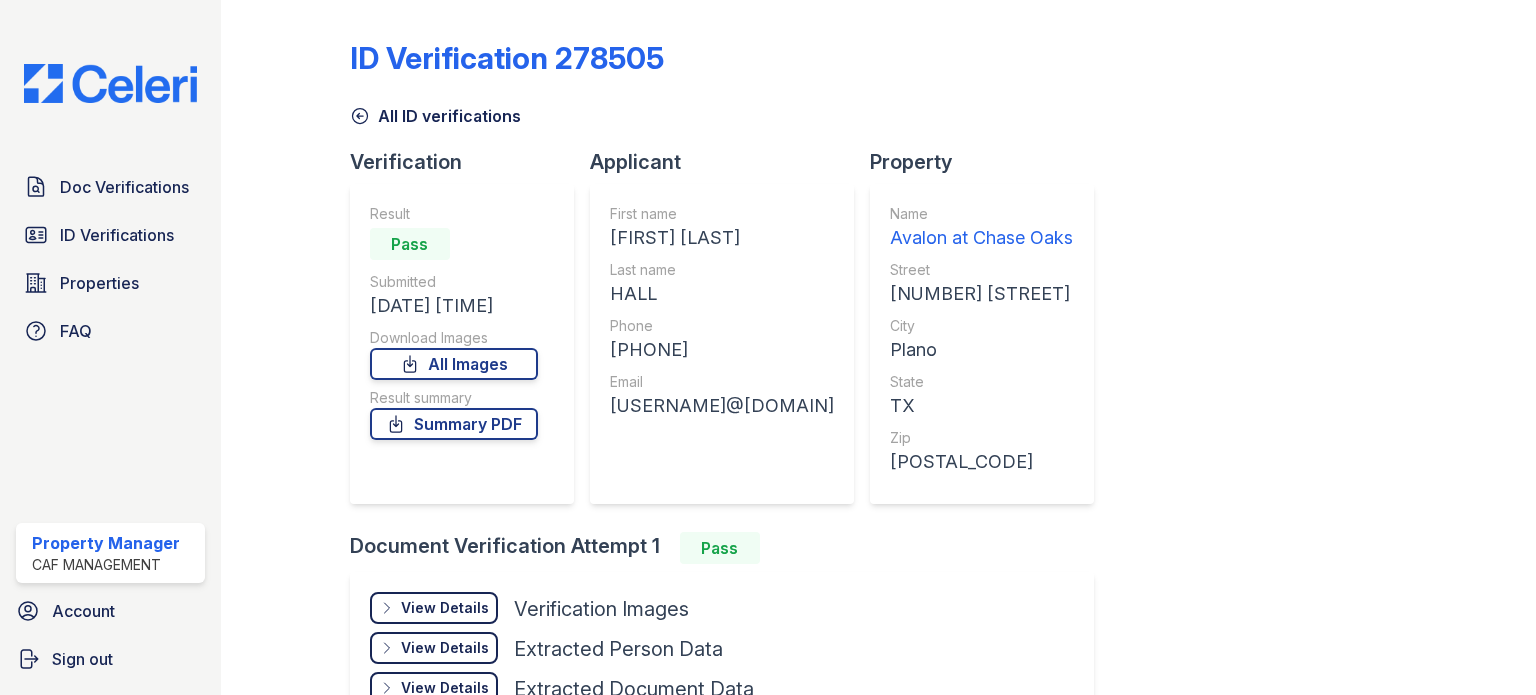 scroll, scrollTop: 0, scrollLeft: 0, axis: both 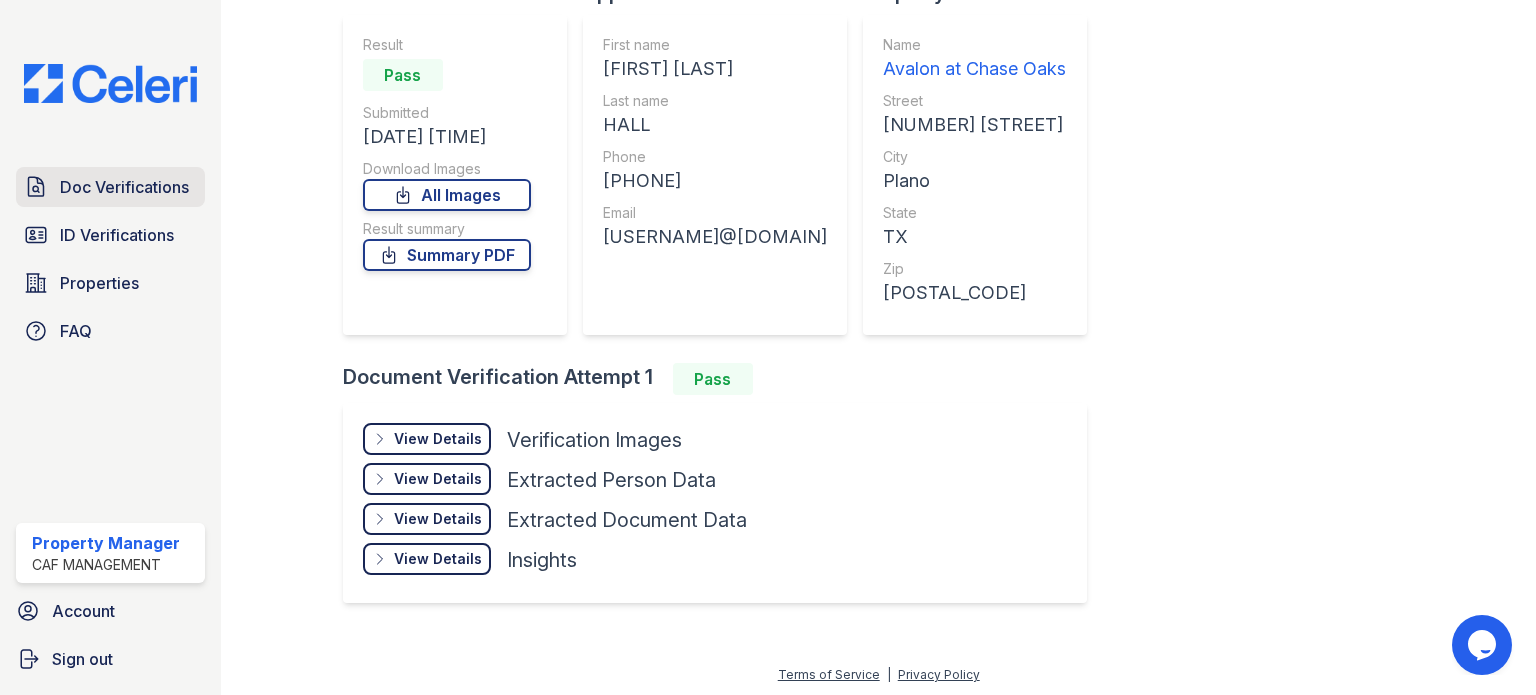 click on "Doc Verifications" at bounding box center (124, 187) 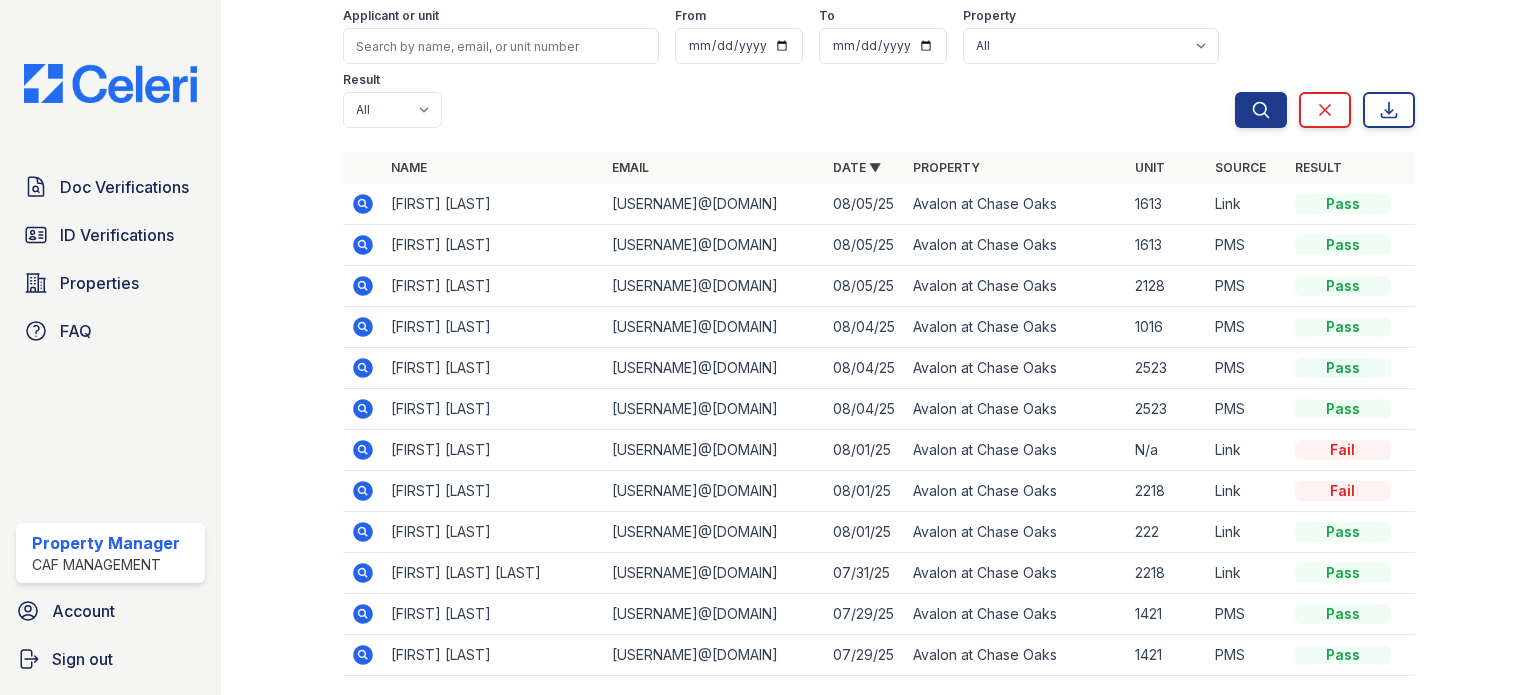 scroll, scrollTop: 0, scrollLeft: 0, axis: both 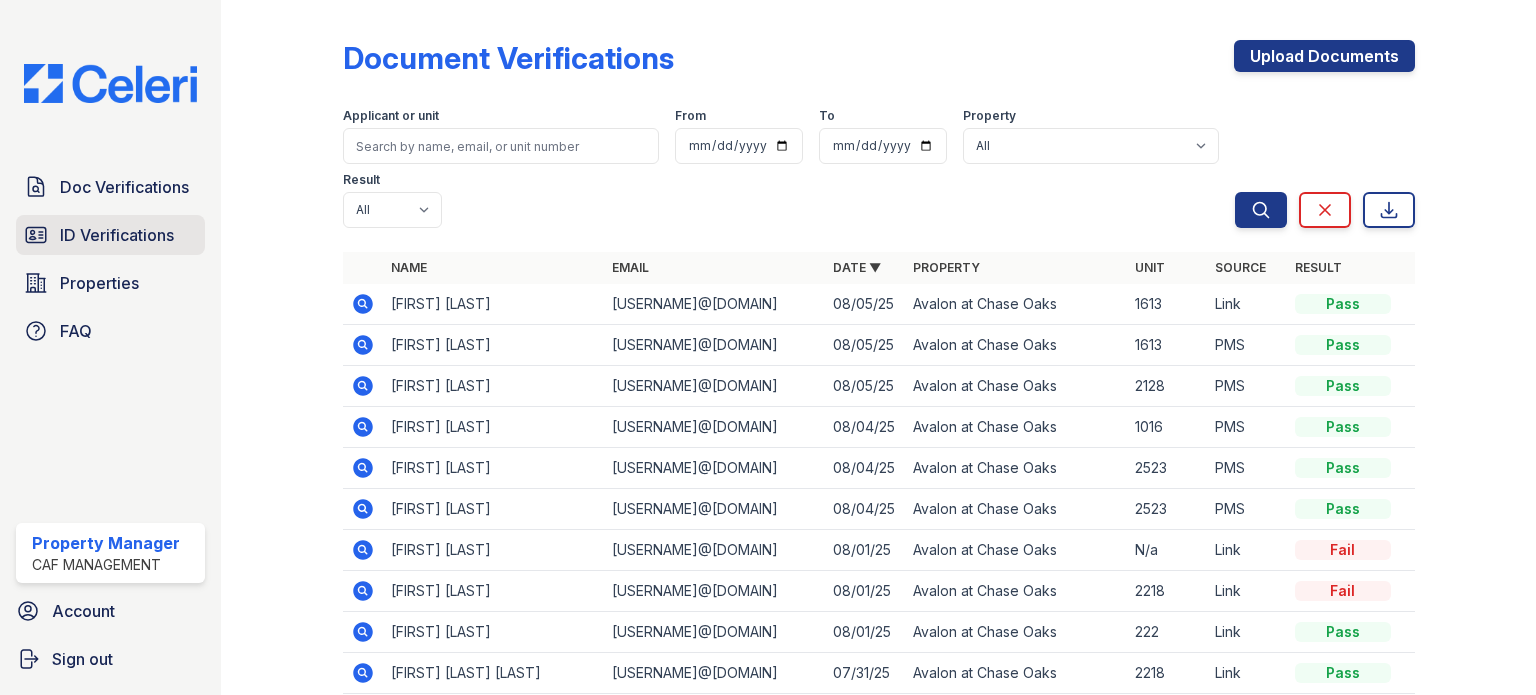 click on "ID Verifications" at bounding box center [117, 235] 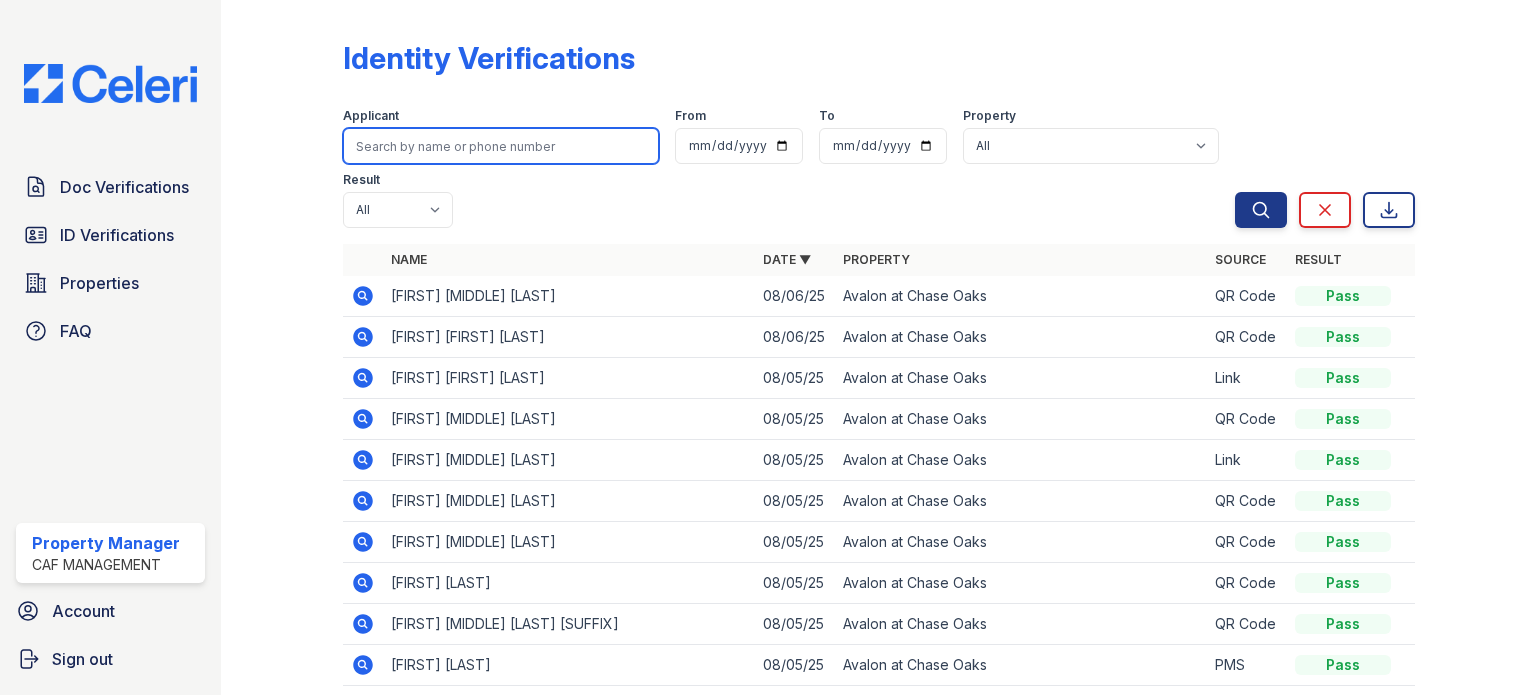 click at bounding box center [501, 146] 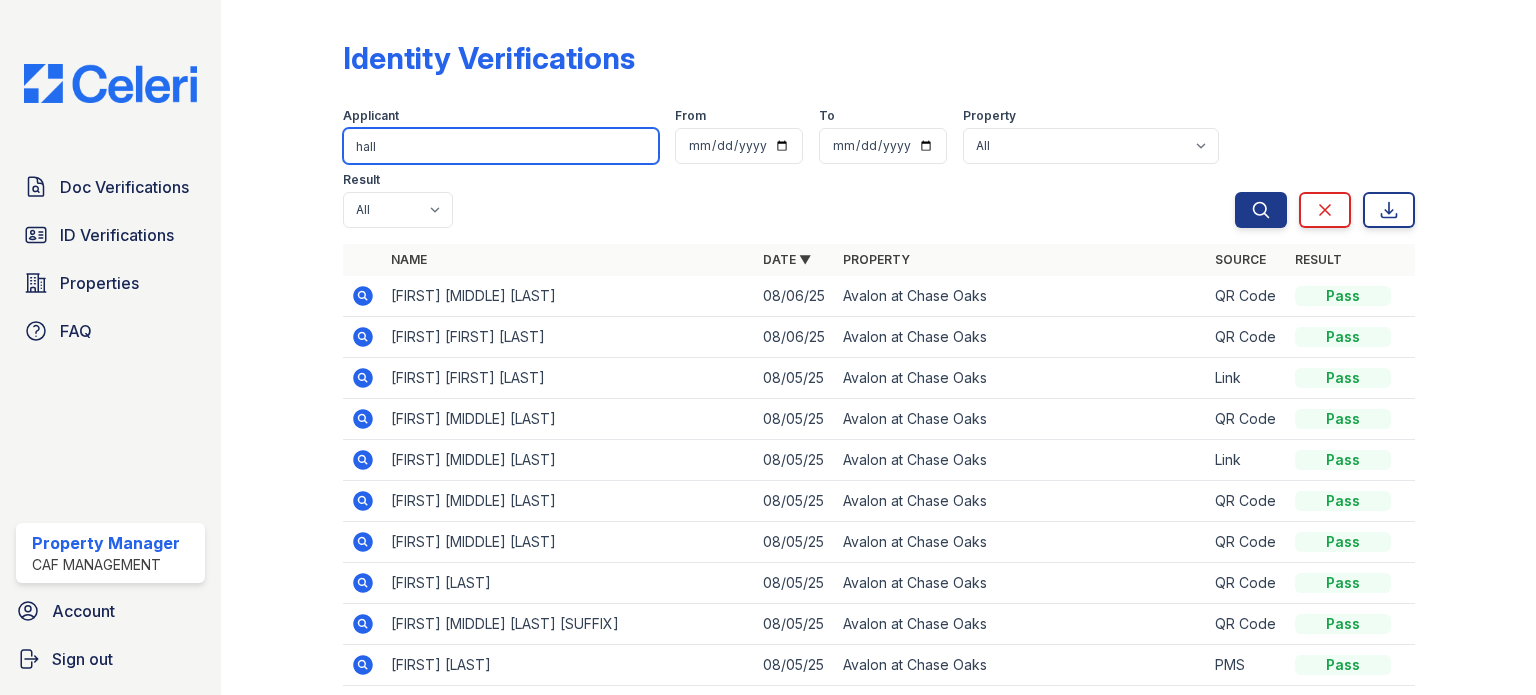 type on "hall" 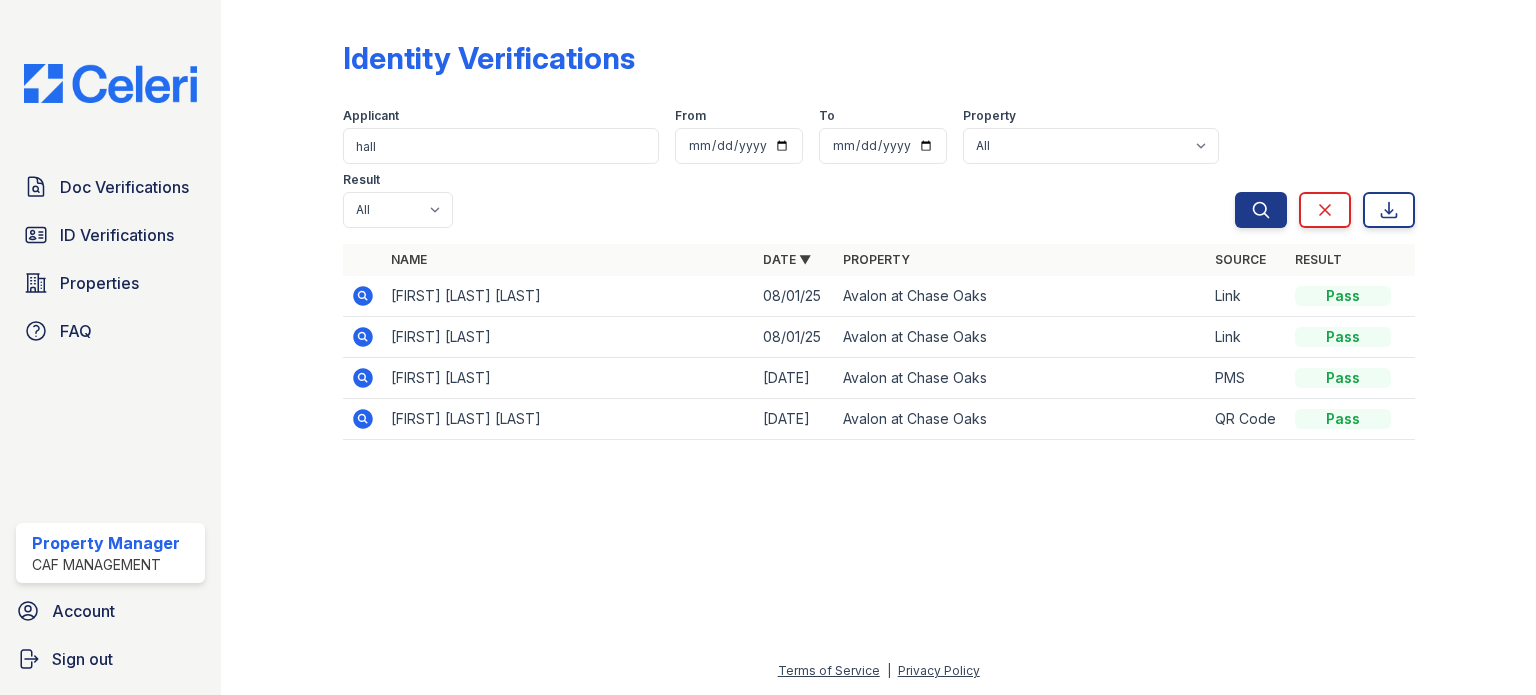 click 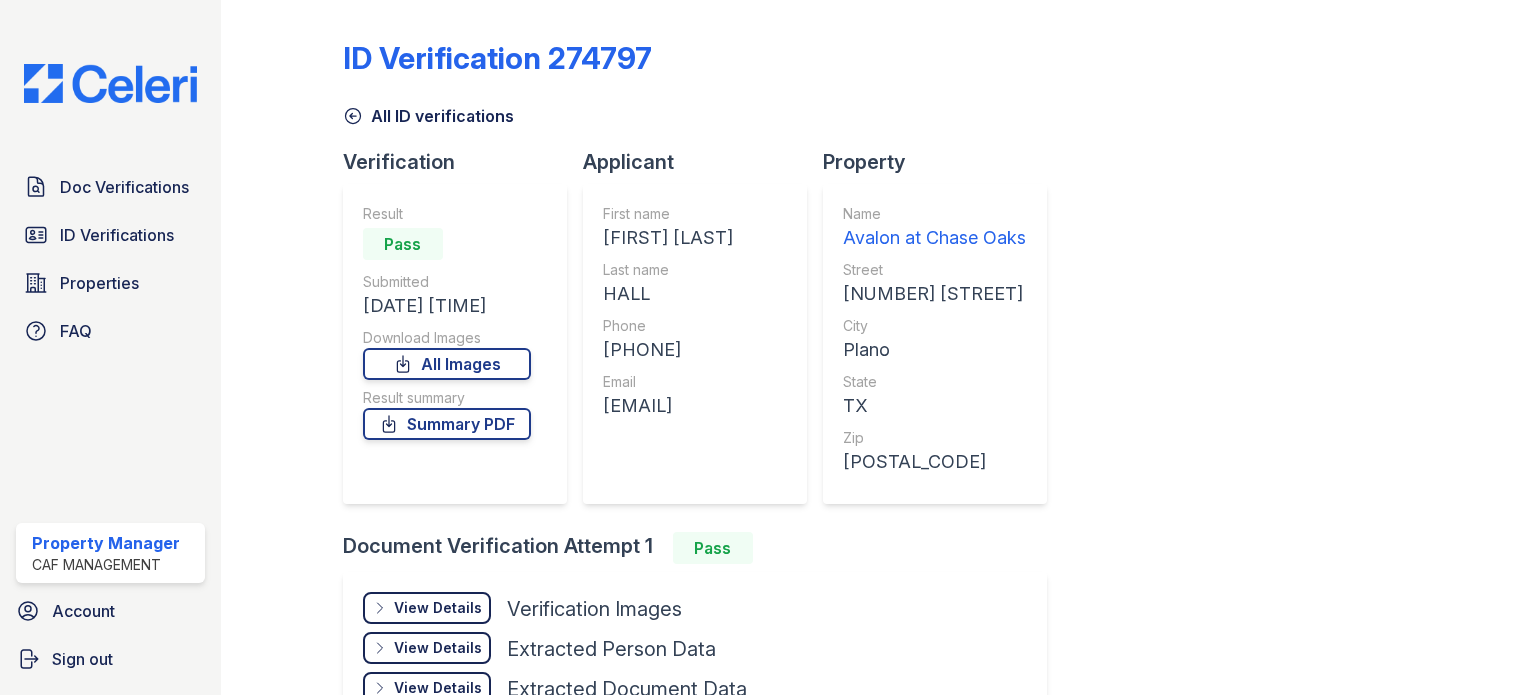 scroll, scrollTop: 0, scrollLeft: 0, axis: both 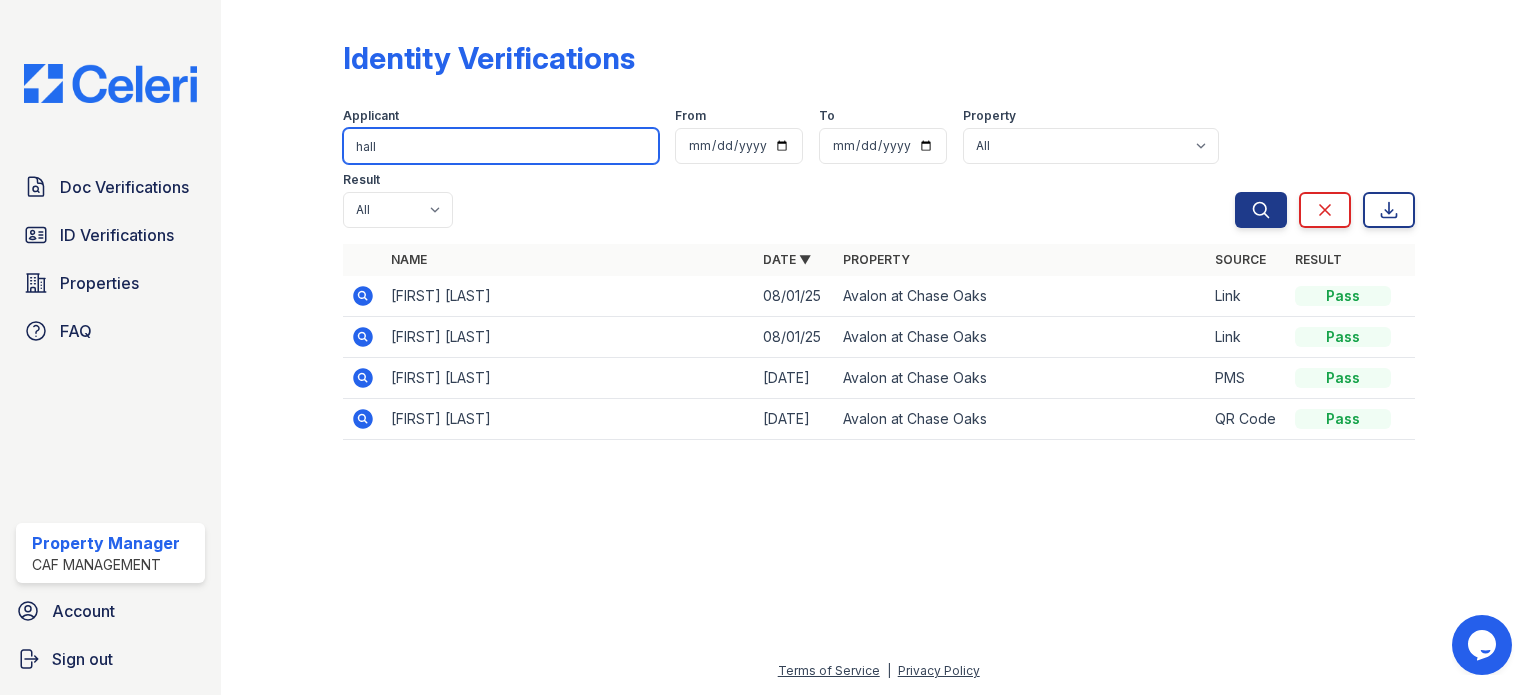 click on "hall" at bounding box center [501, 146] 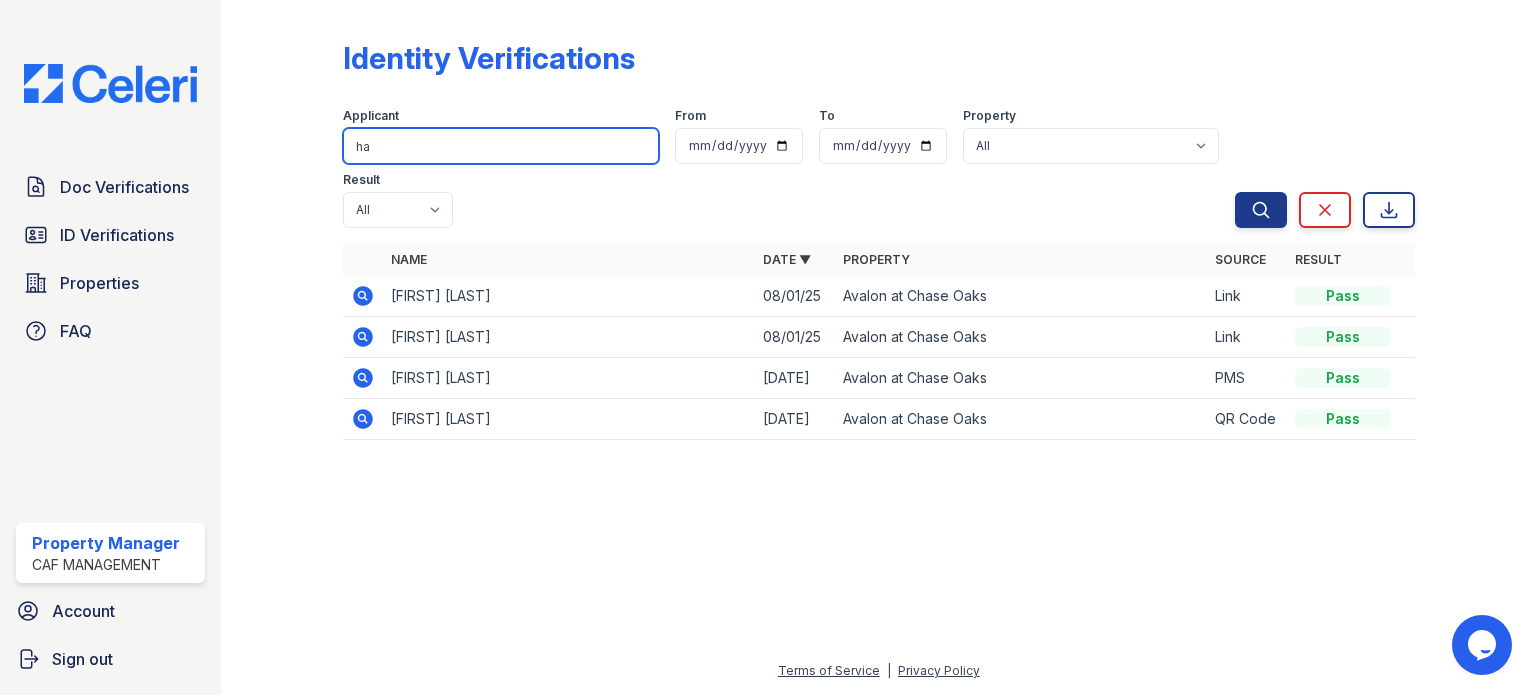 type on "h" 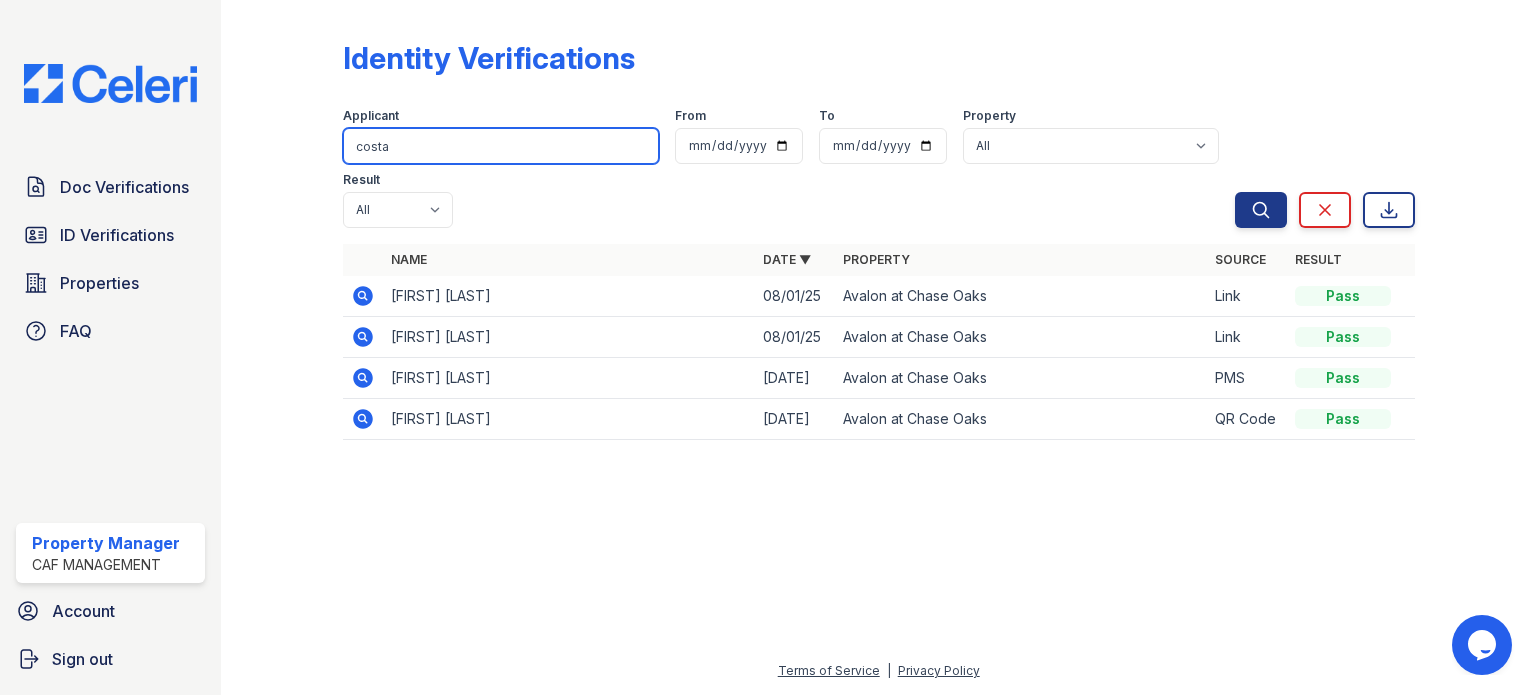 type on "costa" 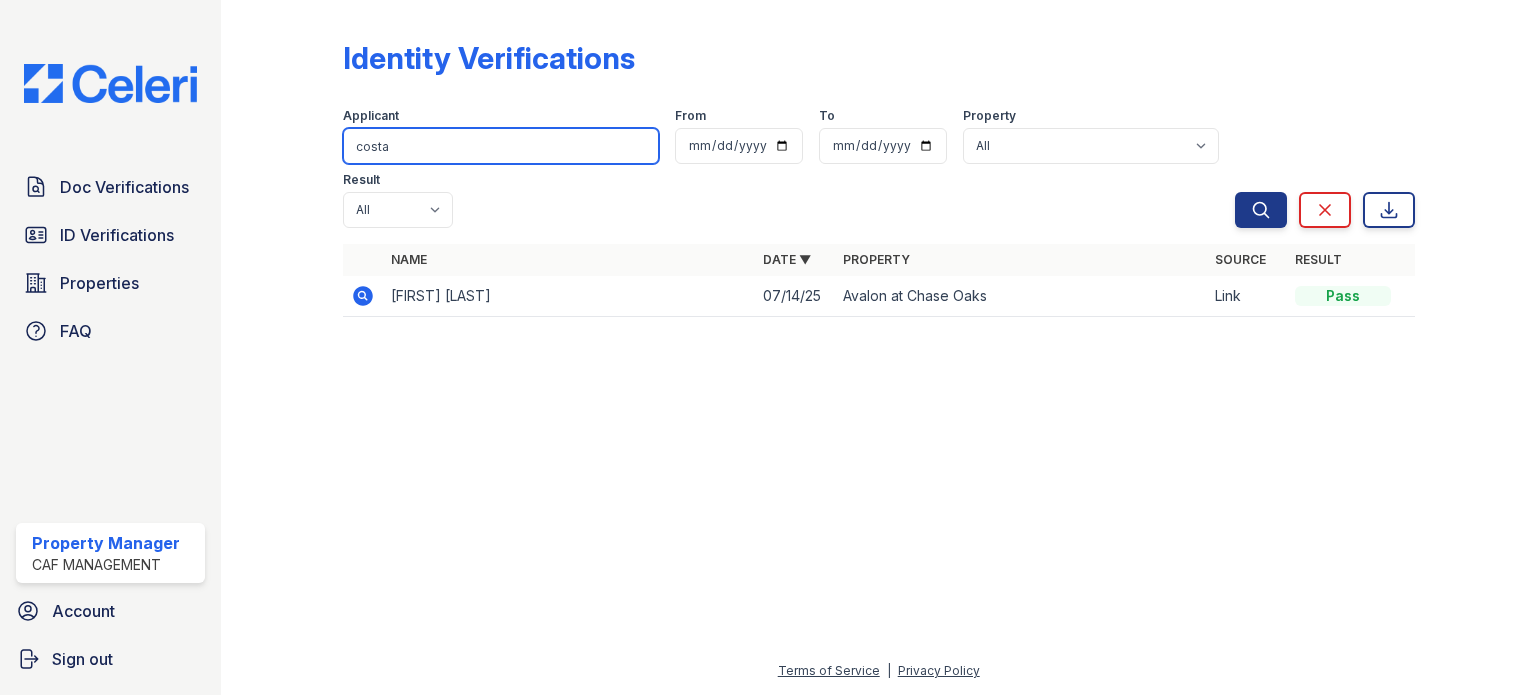 click on "costa" at bounding box center (501, 146) 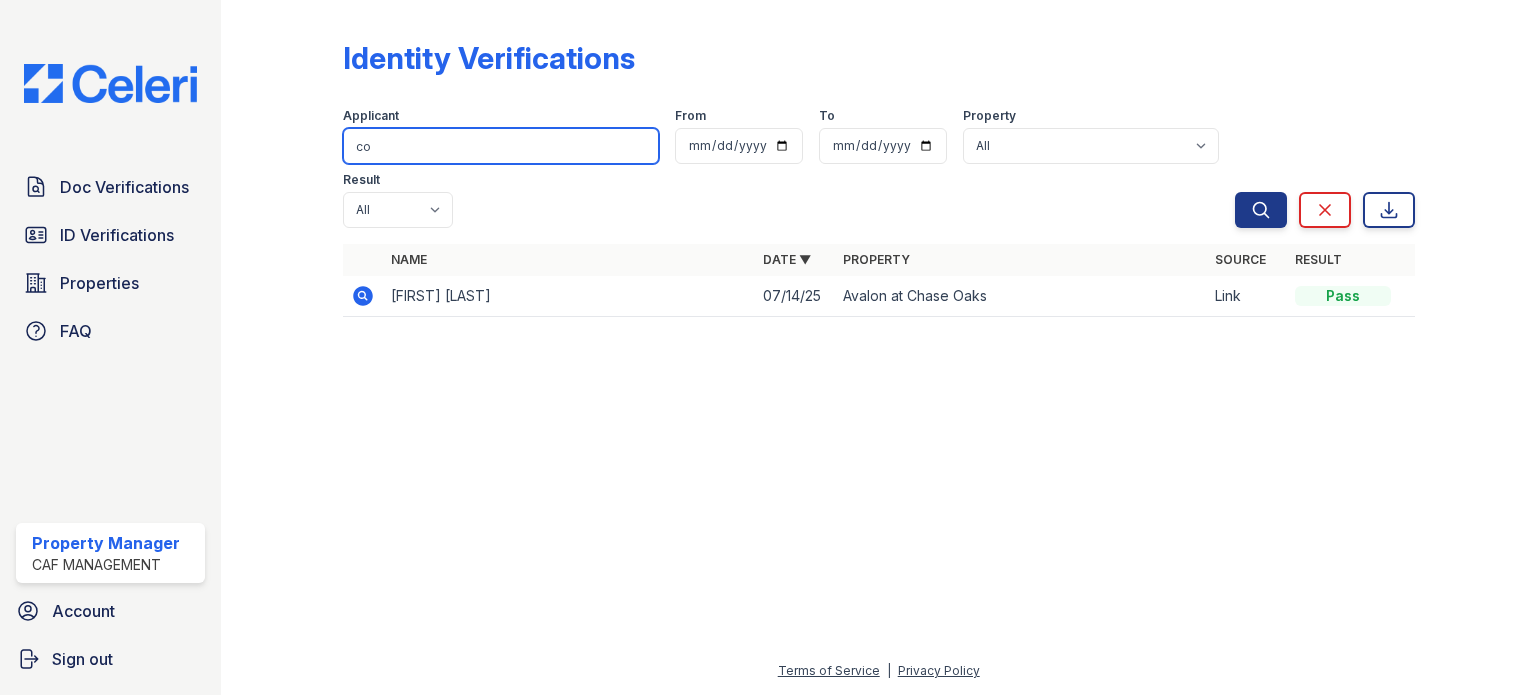 type on "c" 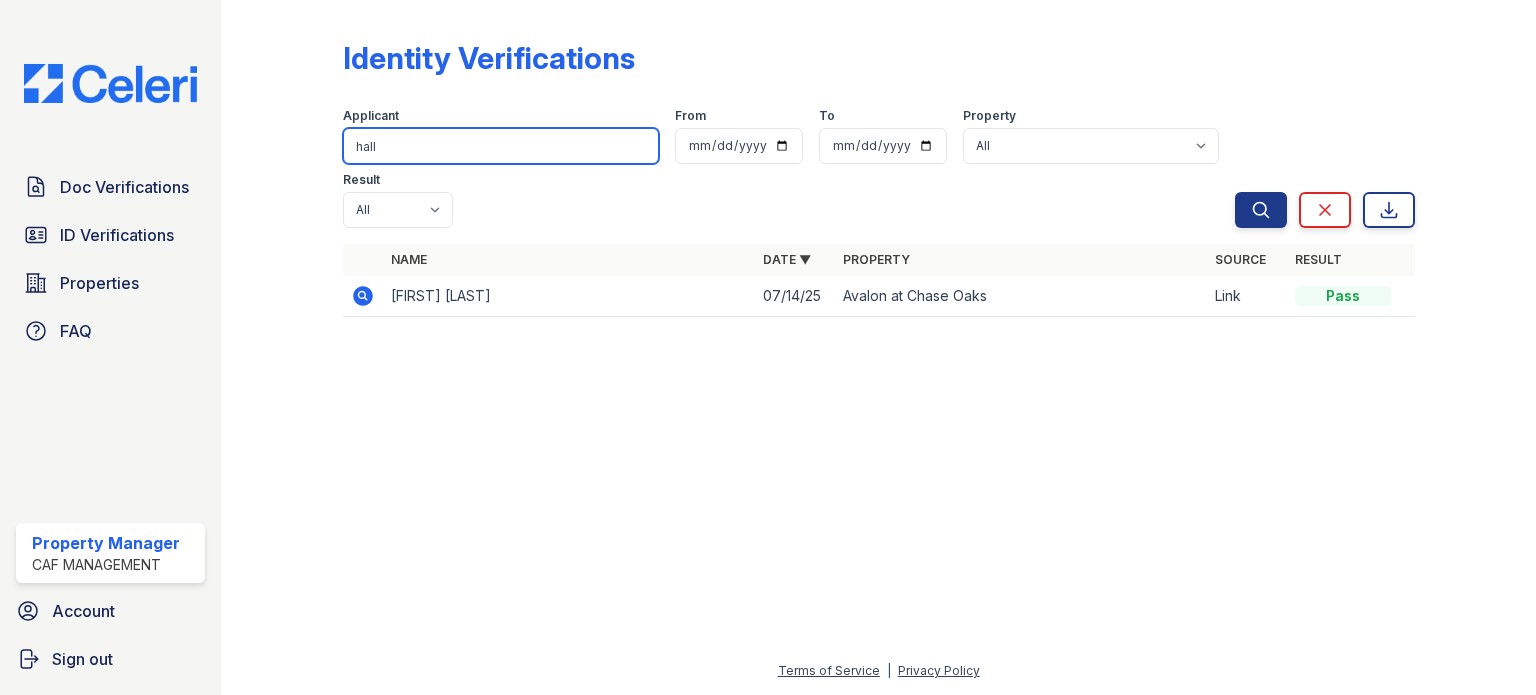 type on "hall" 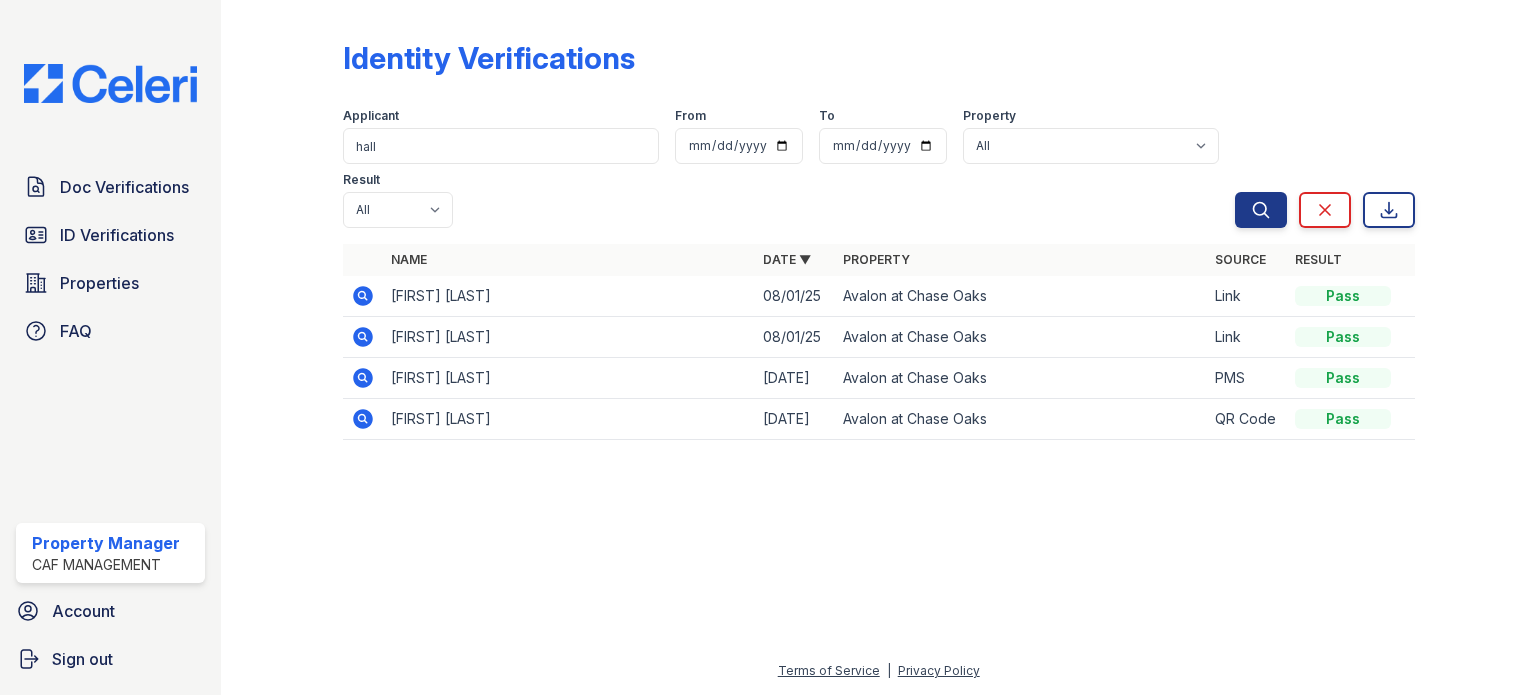 click 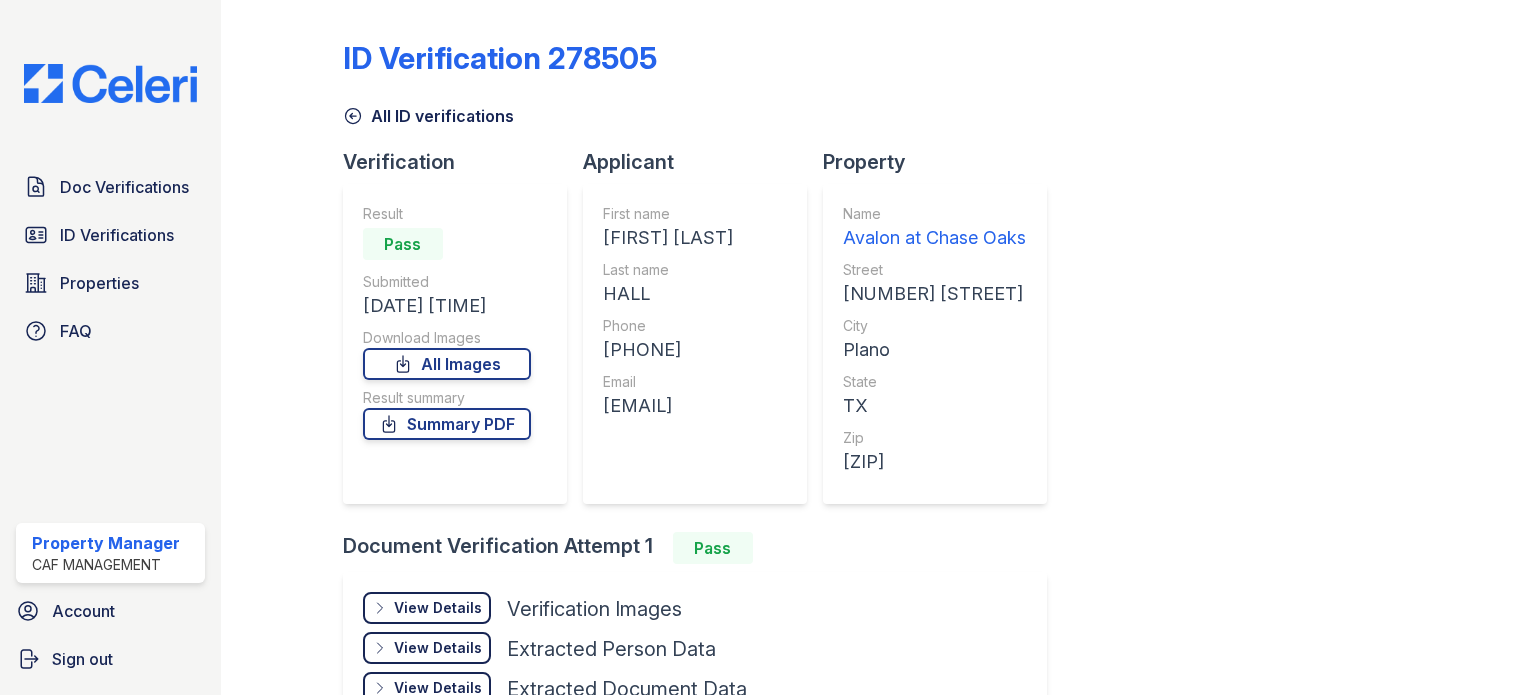 scroll, scrollTop: 0, scrollLeft: 0, axis: both 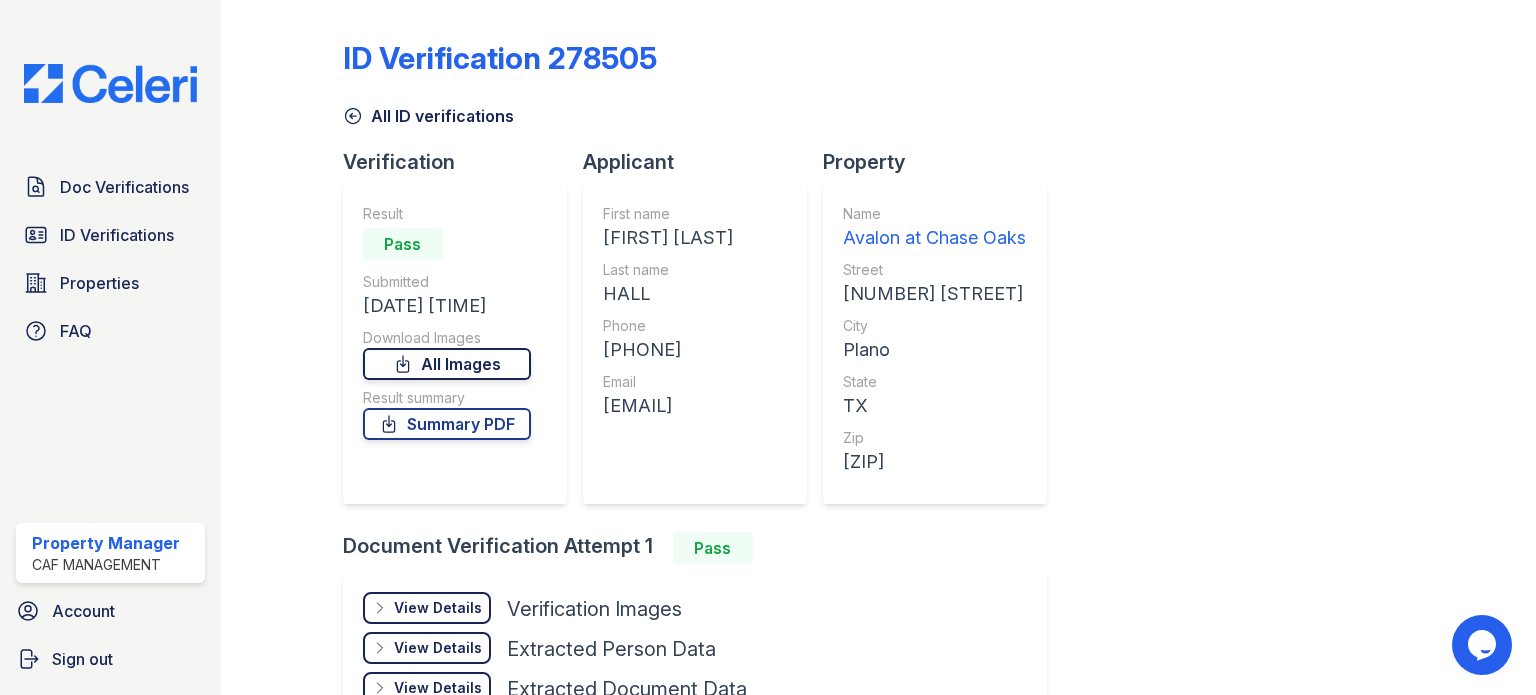 click on "All Images" at bounding box center [447, 364] 